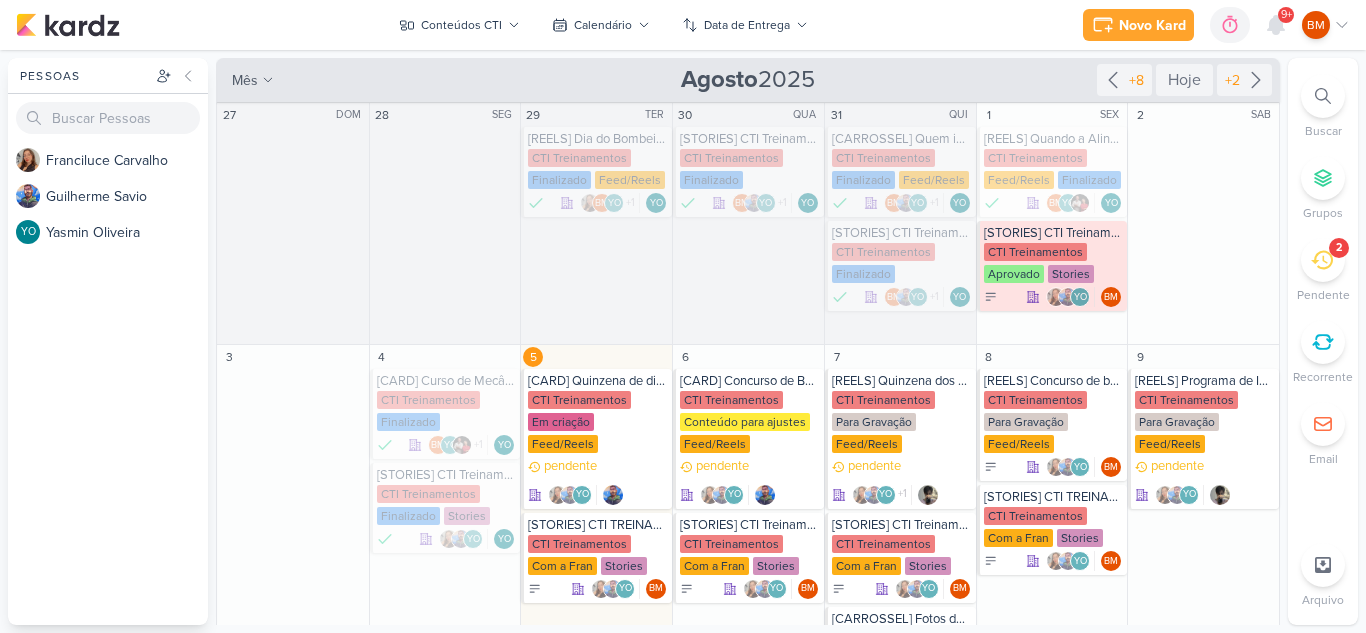 scroll, scrollTop: 0, scrollLeft: 0, axis: both 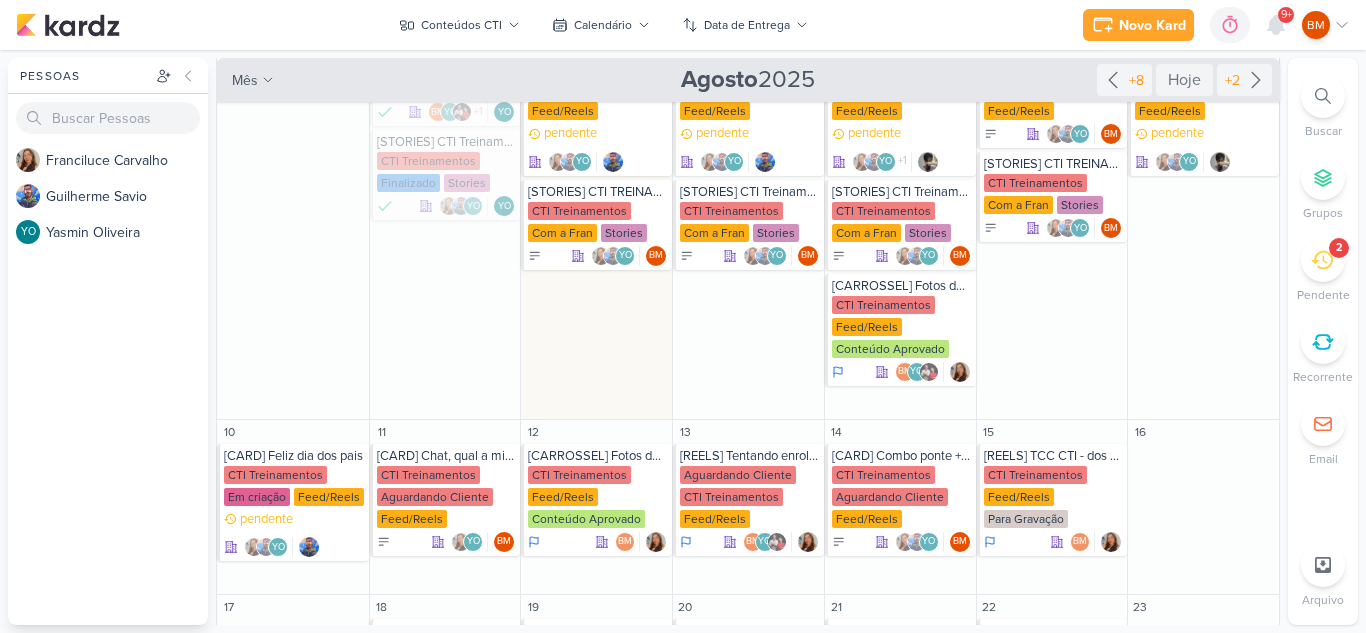 drag, startPoint x: 1282, startPoint y: 224, endPoint x: 1277, endPoint y: 244, distance: 20.615528 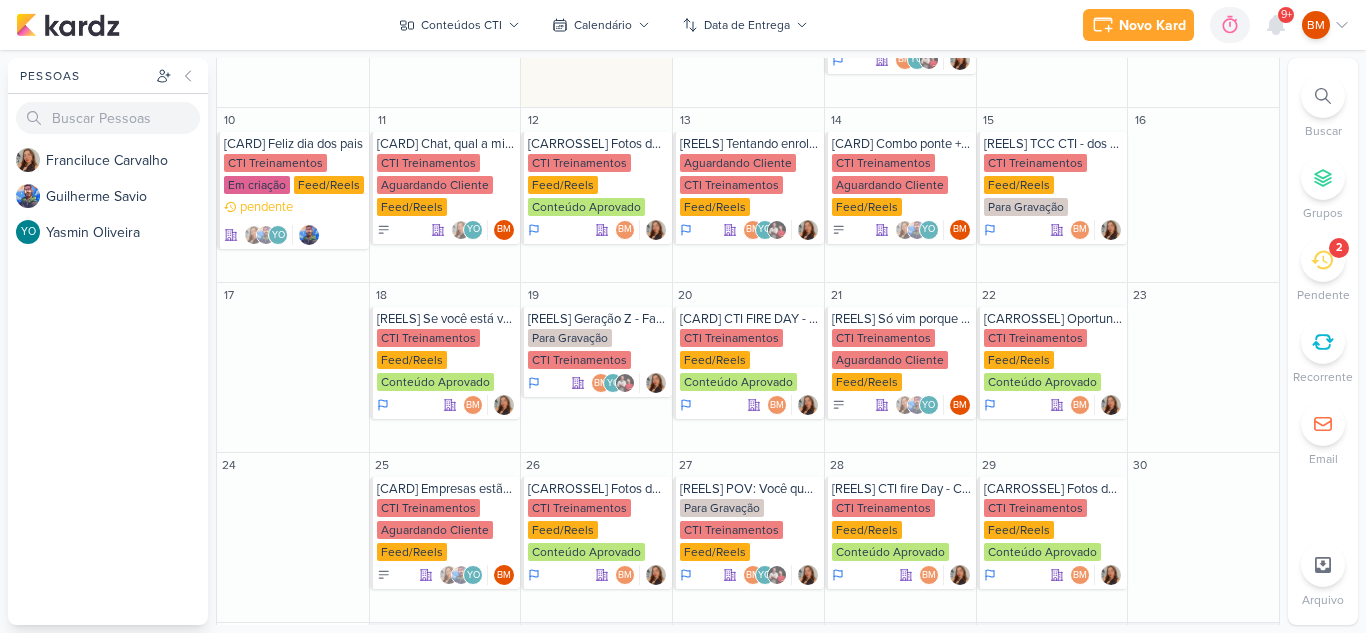 scroll, scrollTop: 648, scrollLeft: 0, axis: vertical 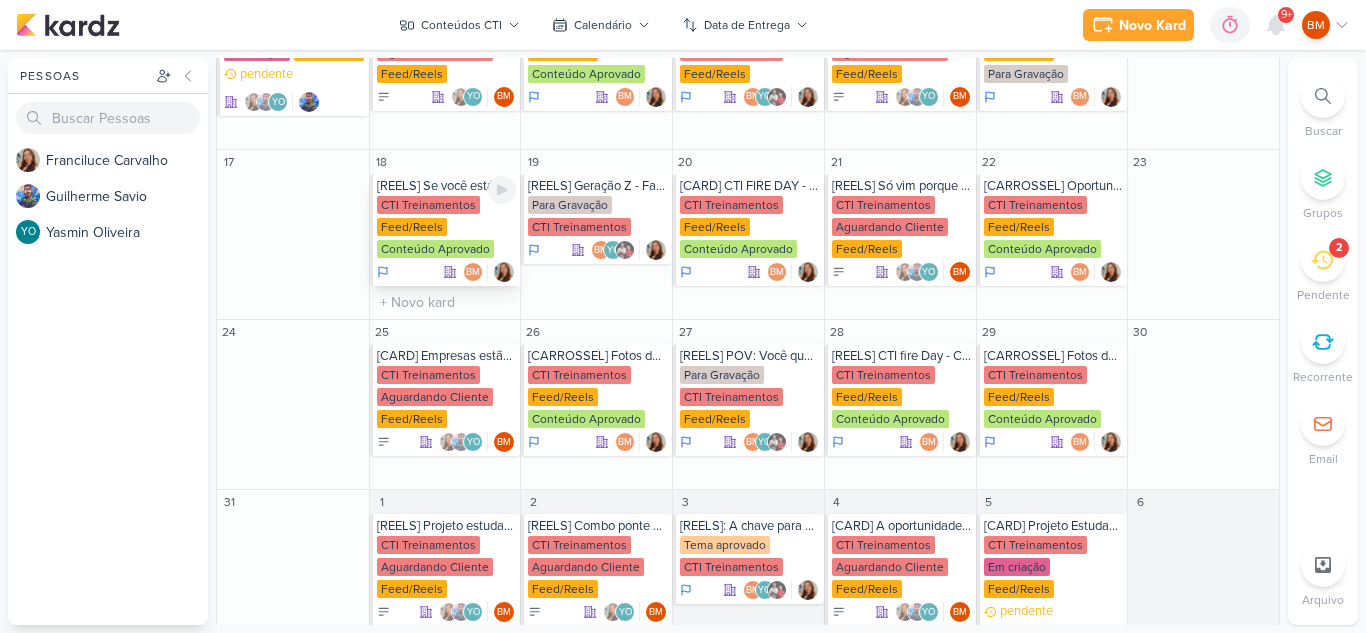 click on "CTI Treinamentos
Feed/Reels
Conteúdo Aprovado" at bounding box center [447, 228] 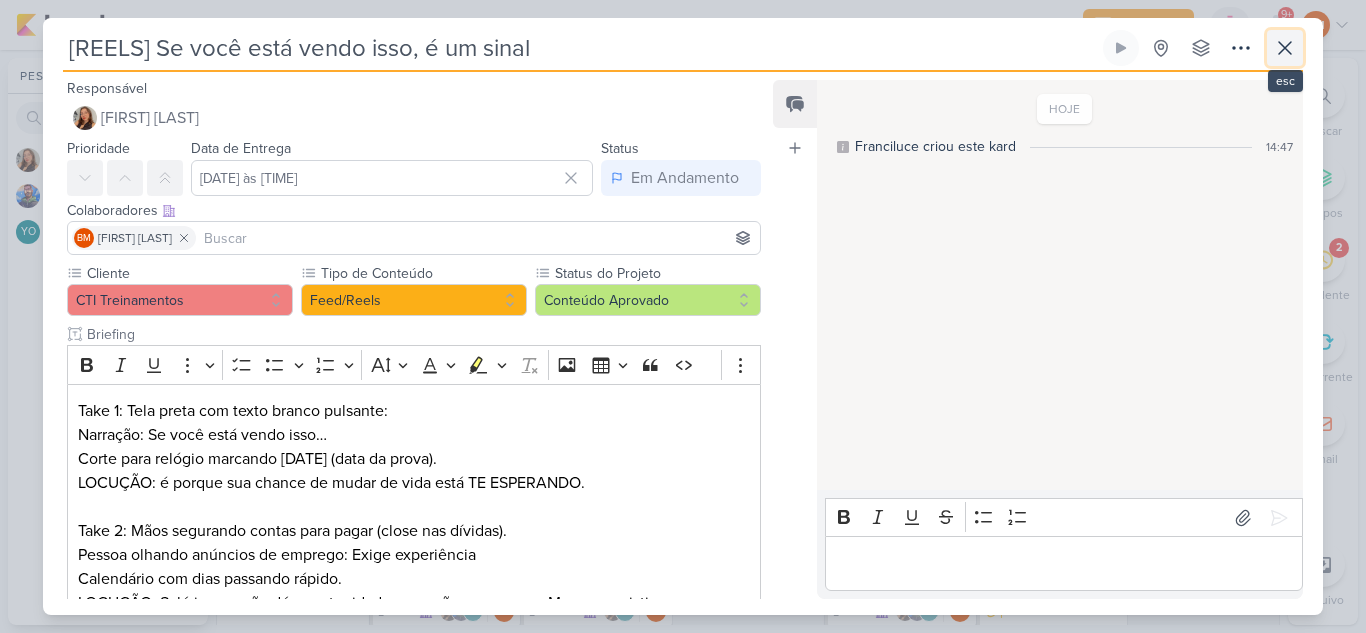 click 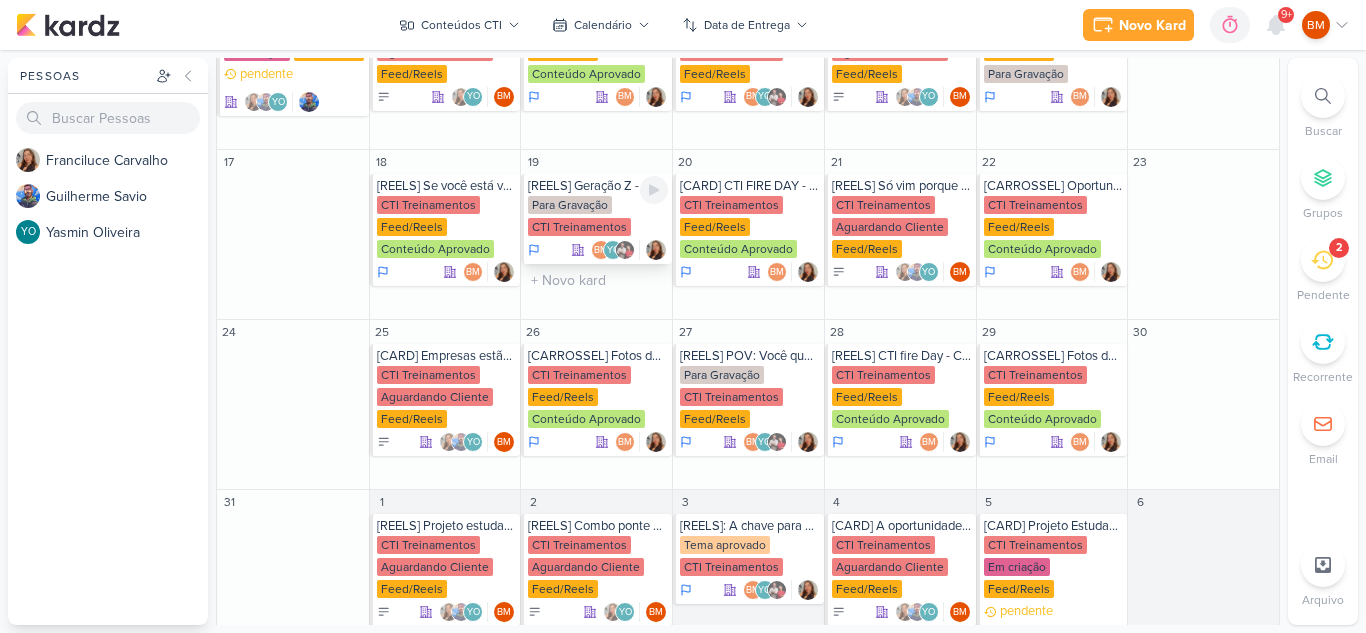 click on "Para Gravação" at bounding box center [570, 205] 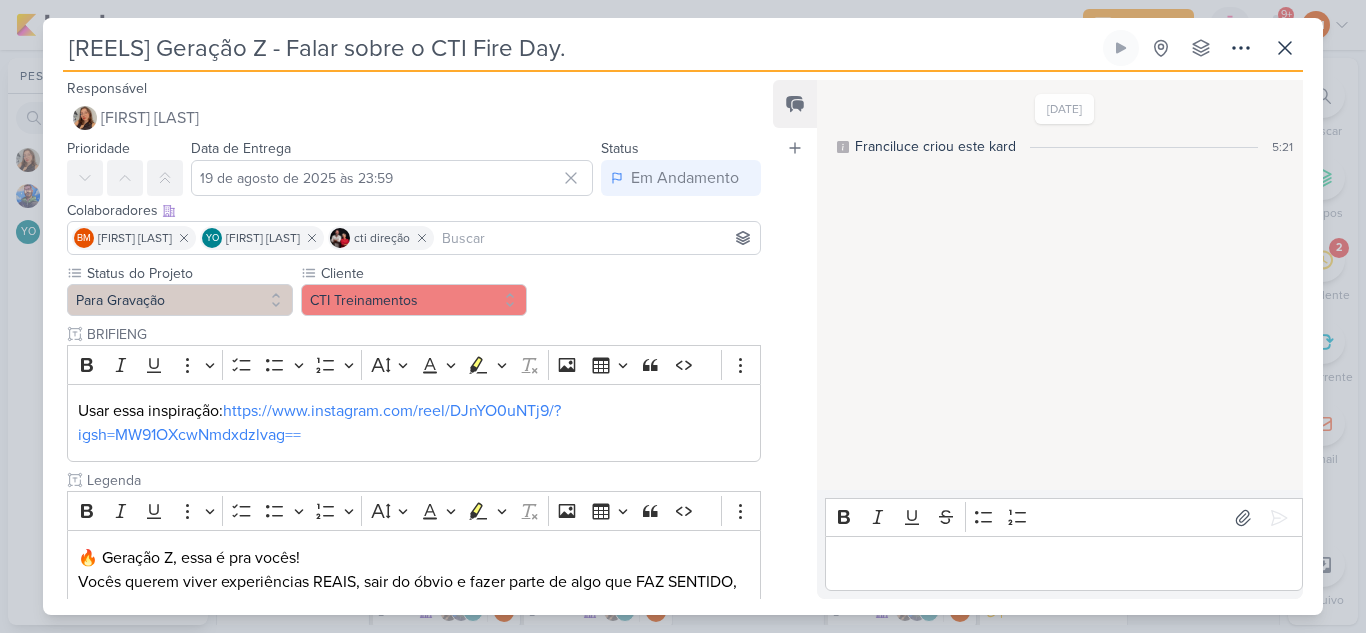 scroll, scrollTop: 361, scrollLeft: 0, axis: vertical 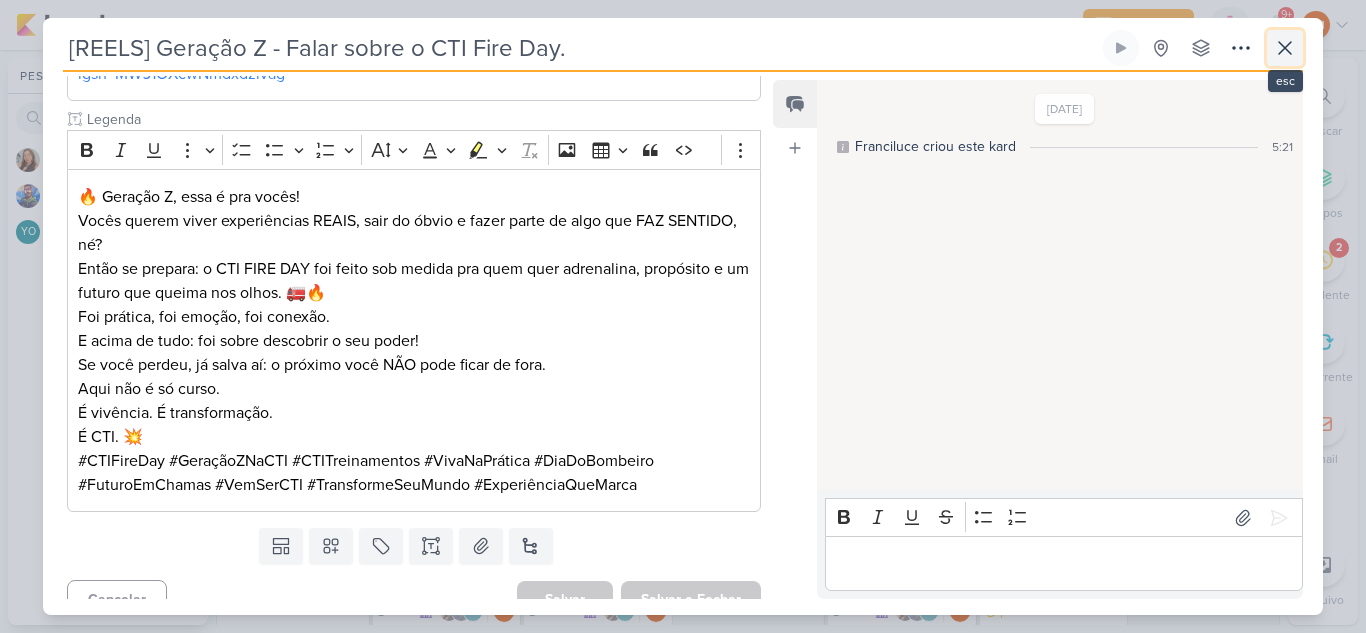 click 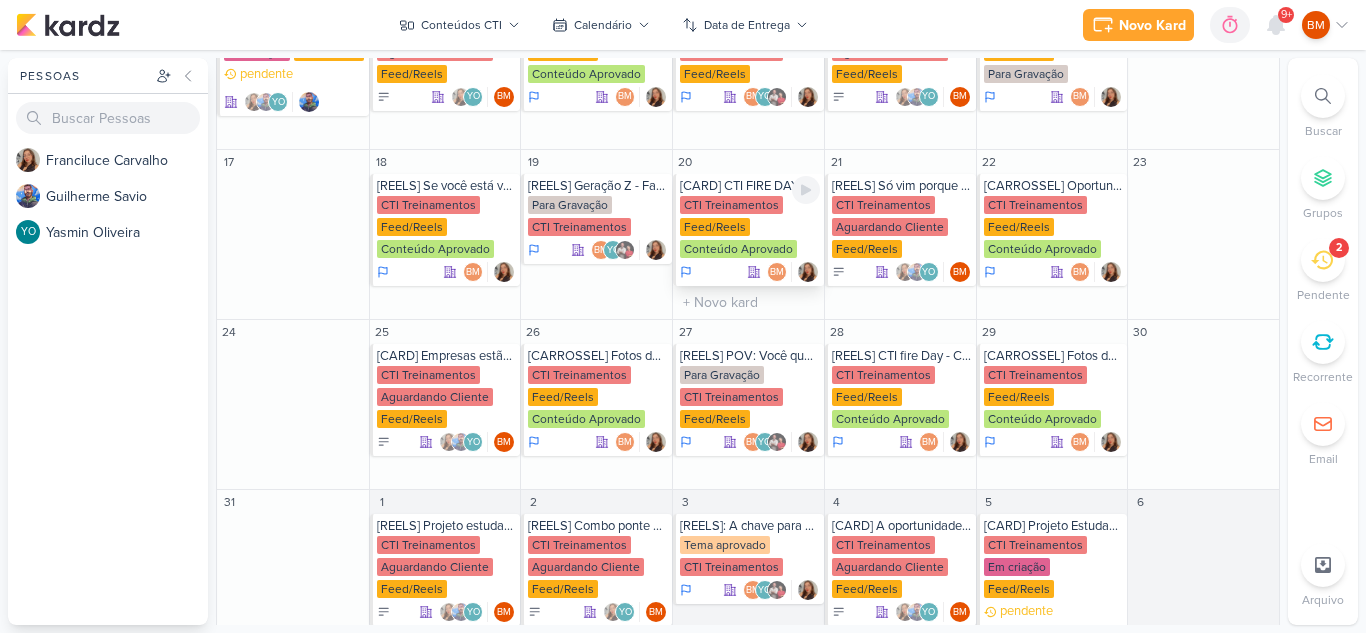 click on "CTI Treinamentos" at bounding box center (731, 205) 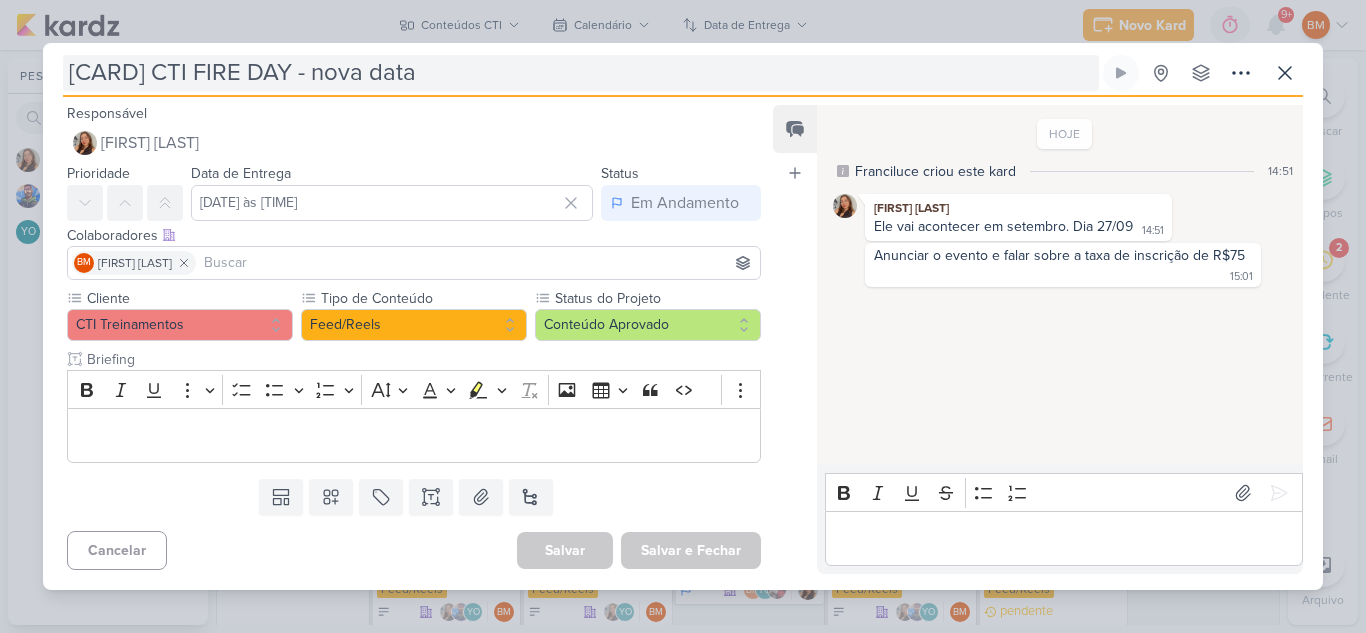 click on "[CARD] CTI FIRE DAY - nova data" at bounding box center [581, 73] 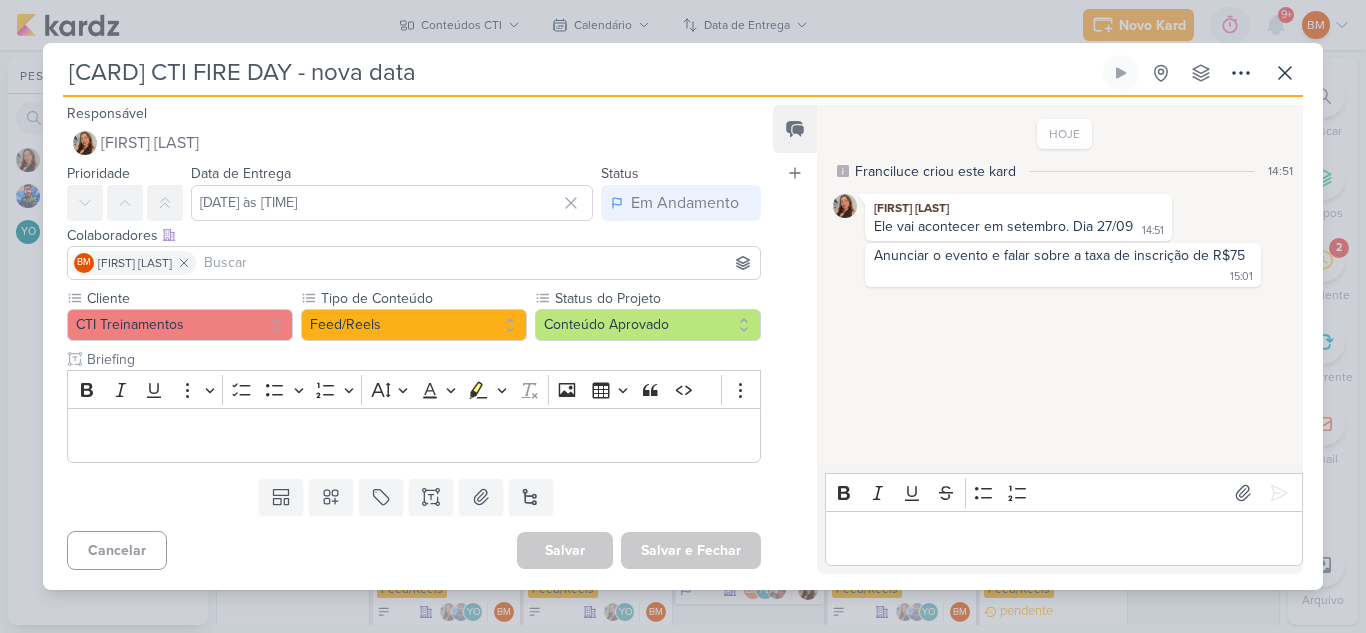 click on "[CARD] CTI FIRE DAY - nova data" at bounding box center [581, 73] 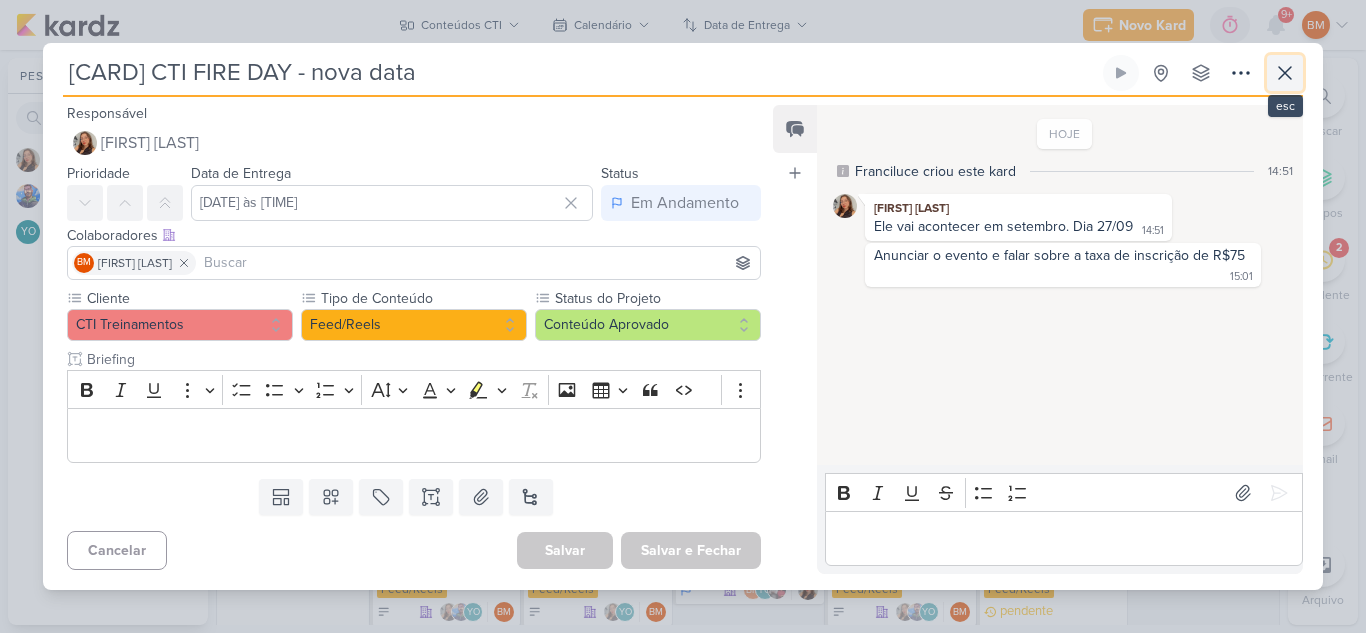 click 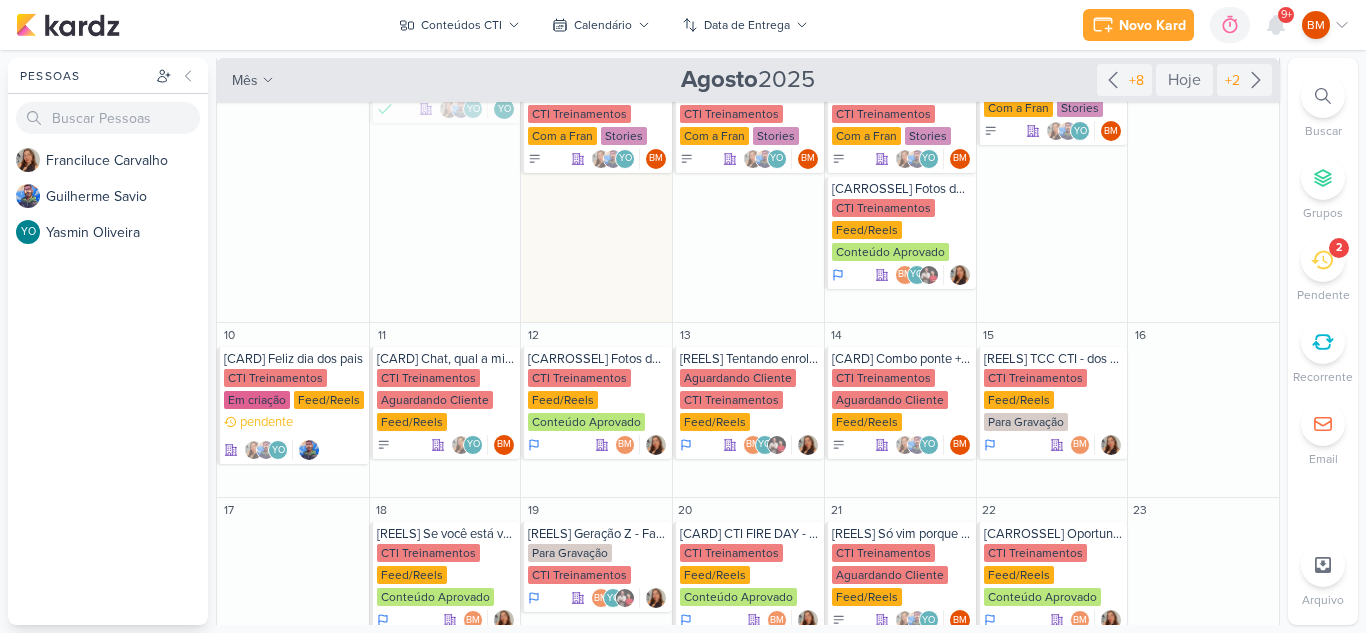 scroll, scrollTop: 418, scrollLeft: 0, axis: vertical 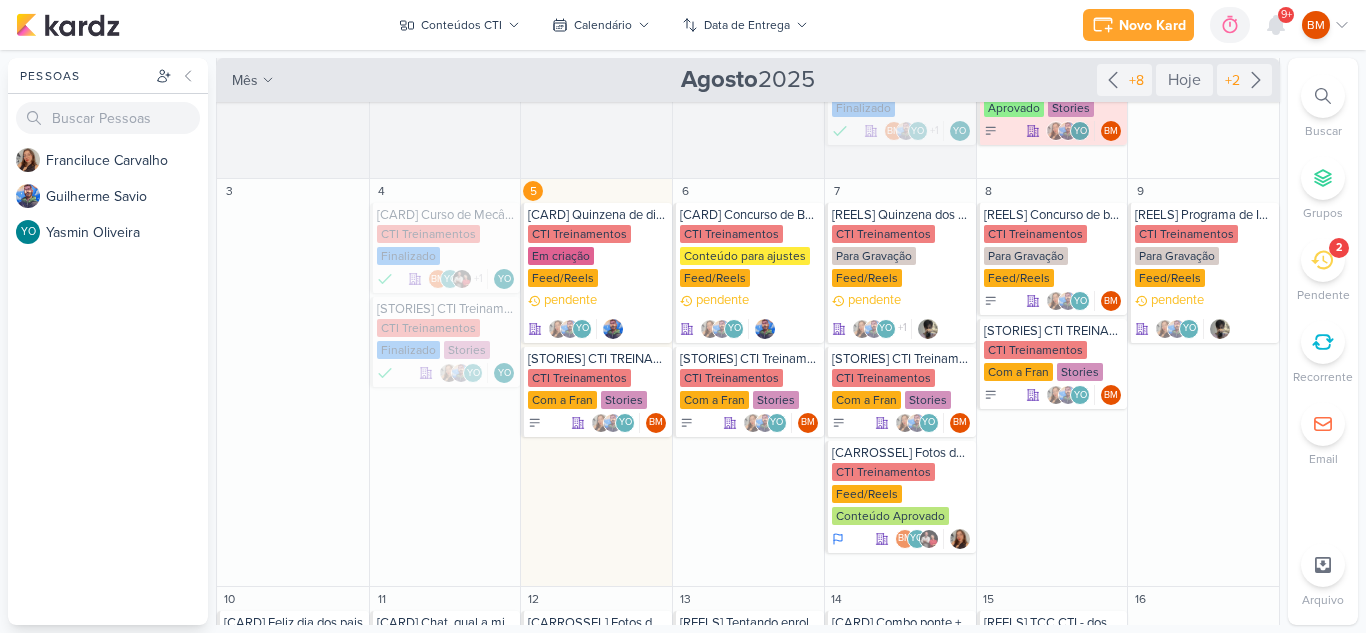 click on "Pessoas
Pessoas
F r a n c i l u c e   C a r v a l h o
G u i l h e r m e   S a v i o
YO
Y a s m i n   O l i v e i r a" at bounding box center (683, 341) 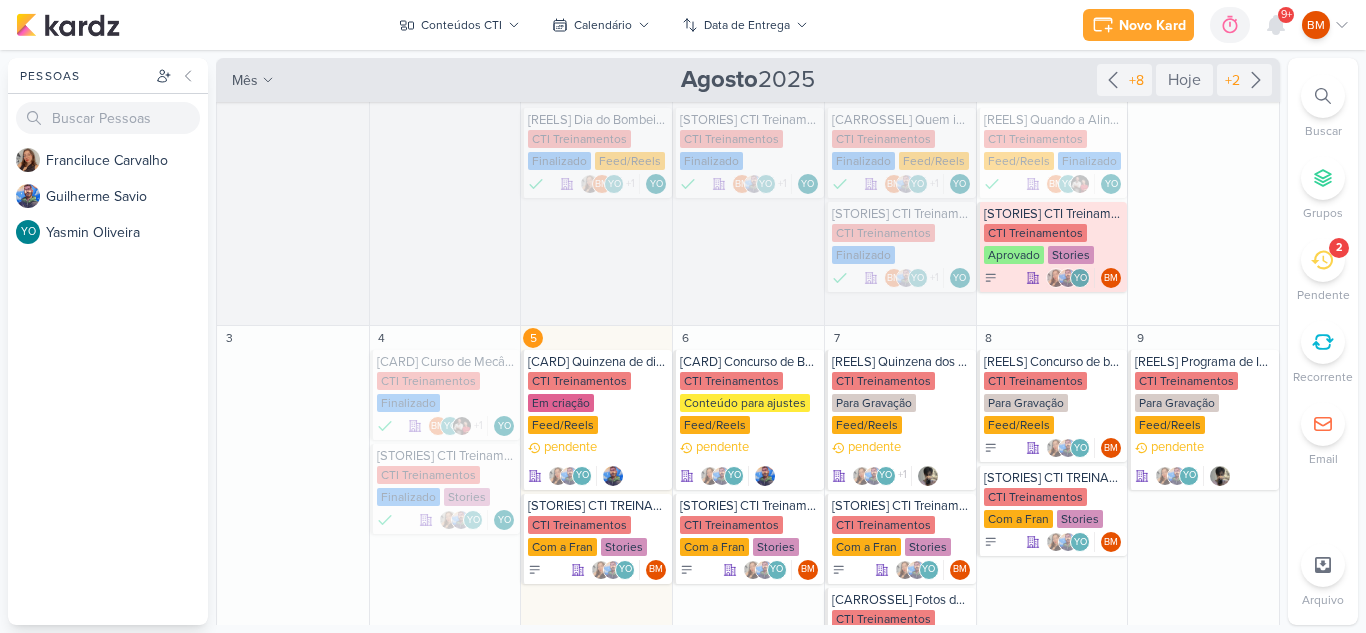 scroll, scrollTop: 0, scrollLeft: 0, axis: both 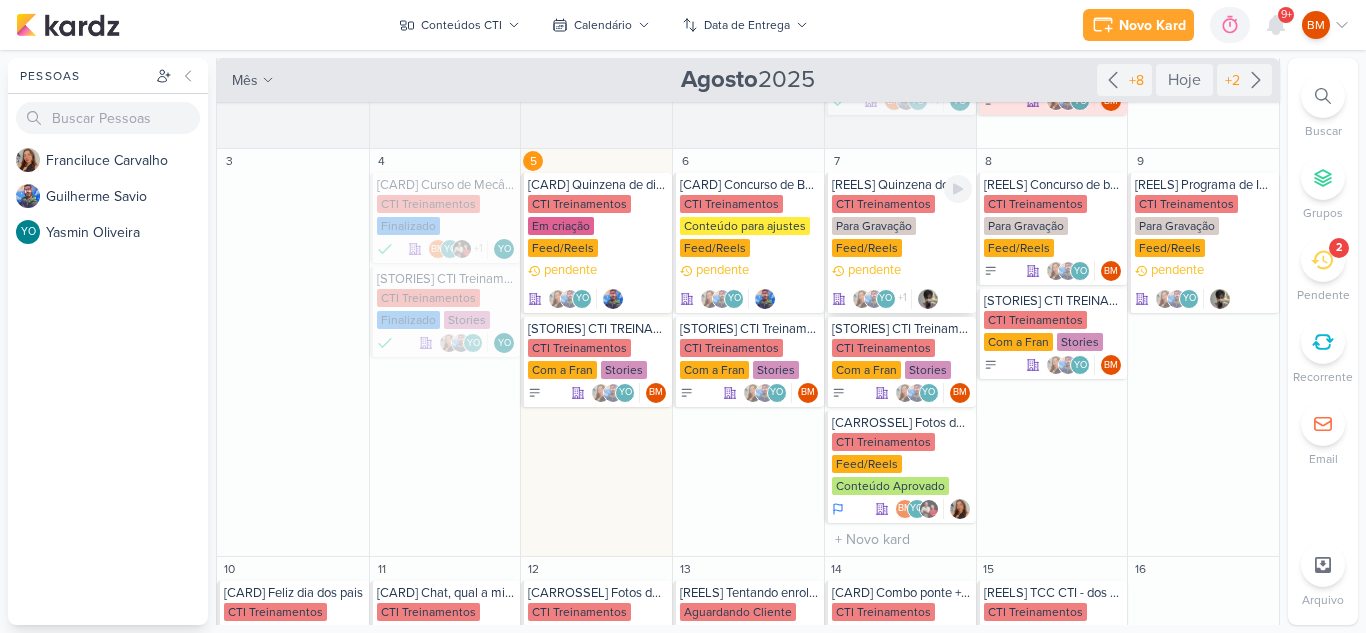 click on "CTI Treinamentos
Para Gravação
Feed/Reels" at bounding box center (902, 227) 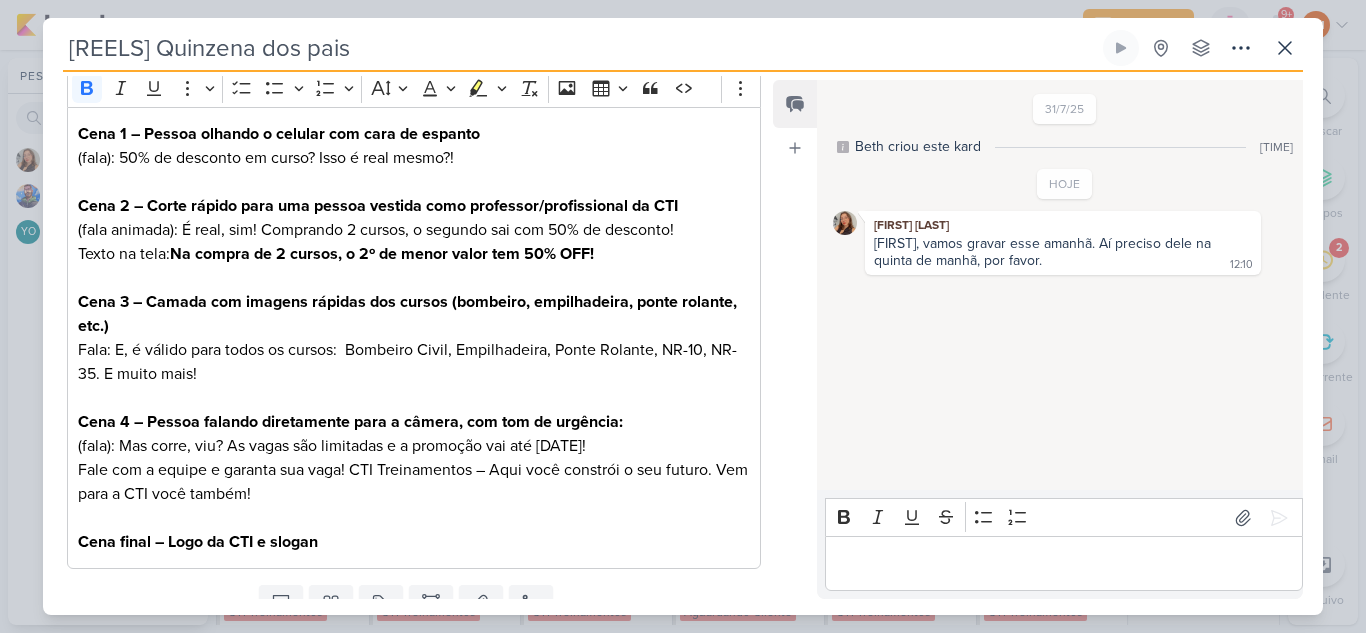 scroll, scrollTop: 286, scrollLeft: 0, axis: vertical 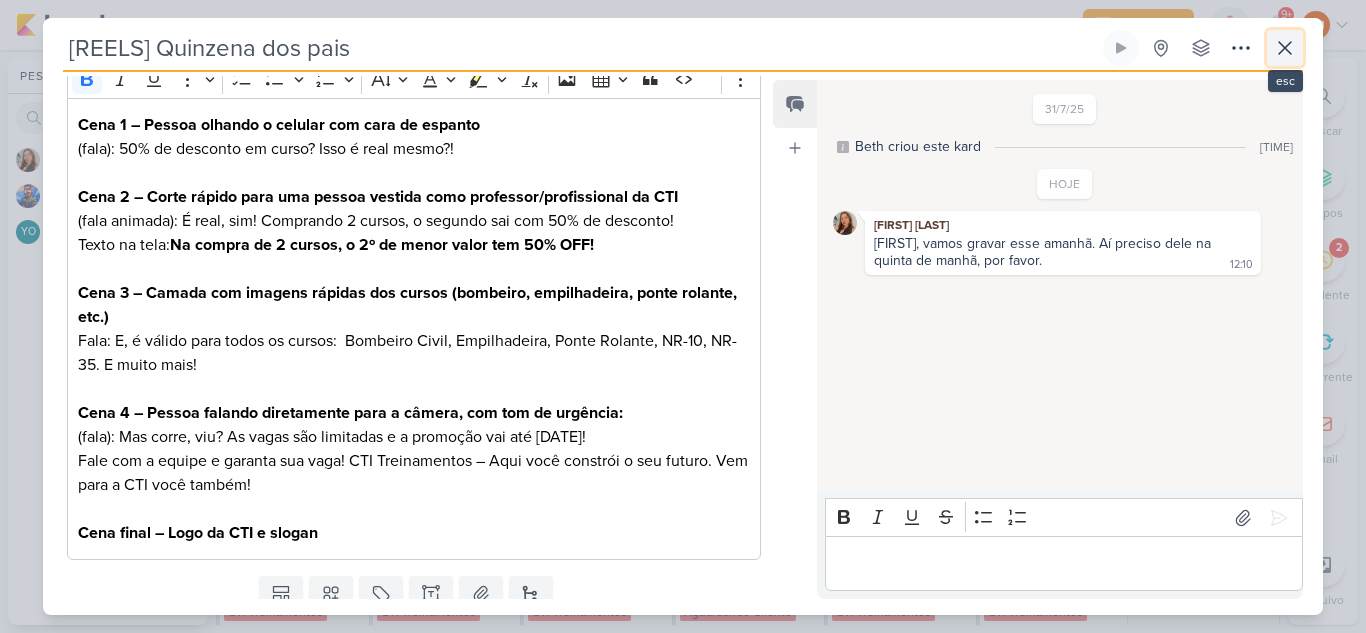 click 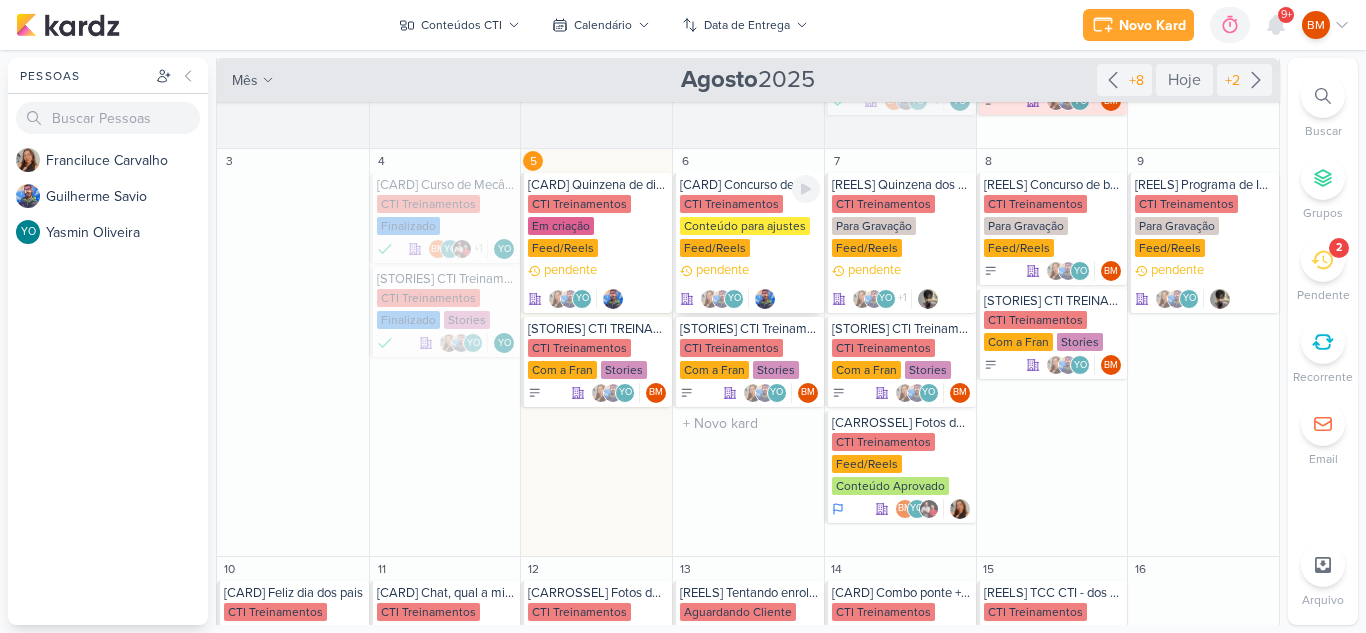 click on "CTI Treinamentos" at bounding box center (731, 204) 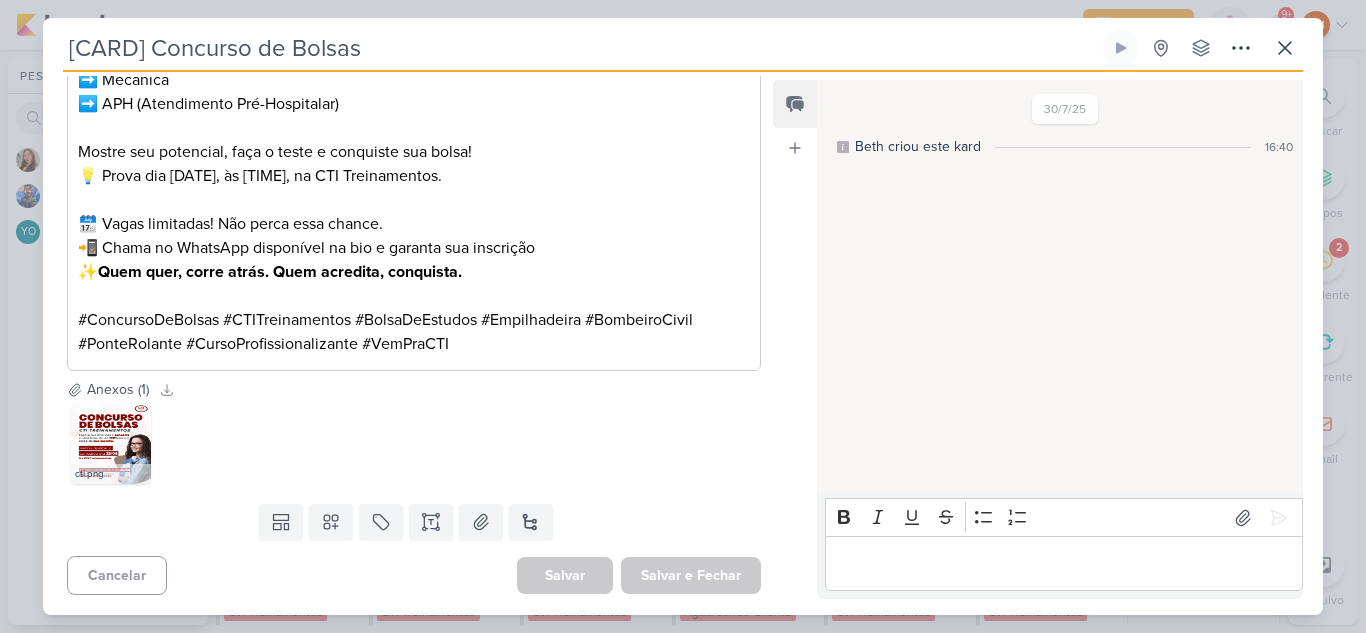 scroll, scrollTop: 0, scrollLeft: 0, axis: both 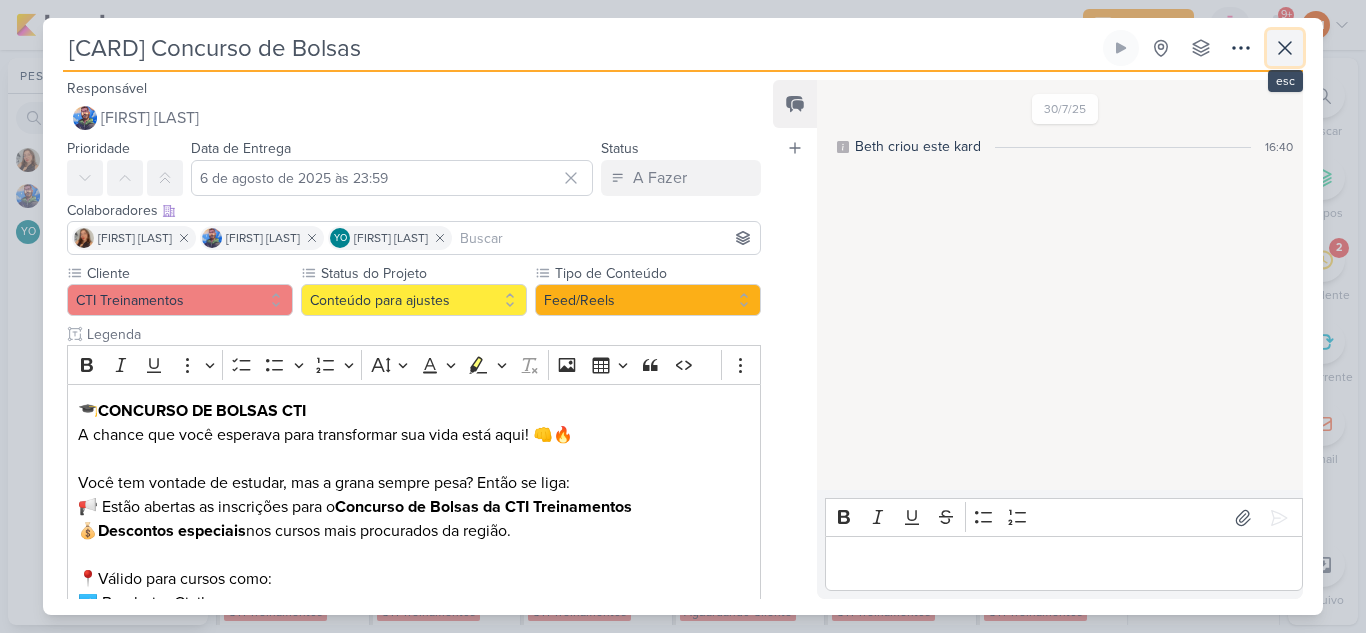 click 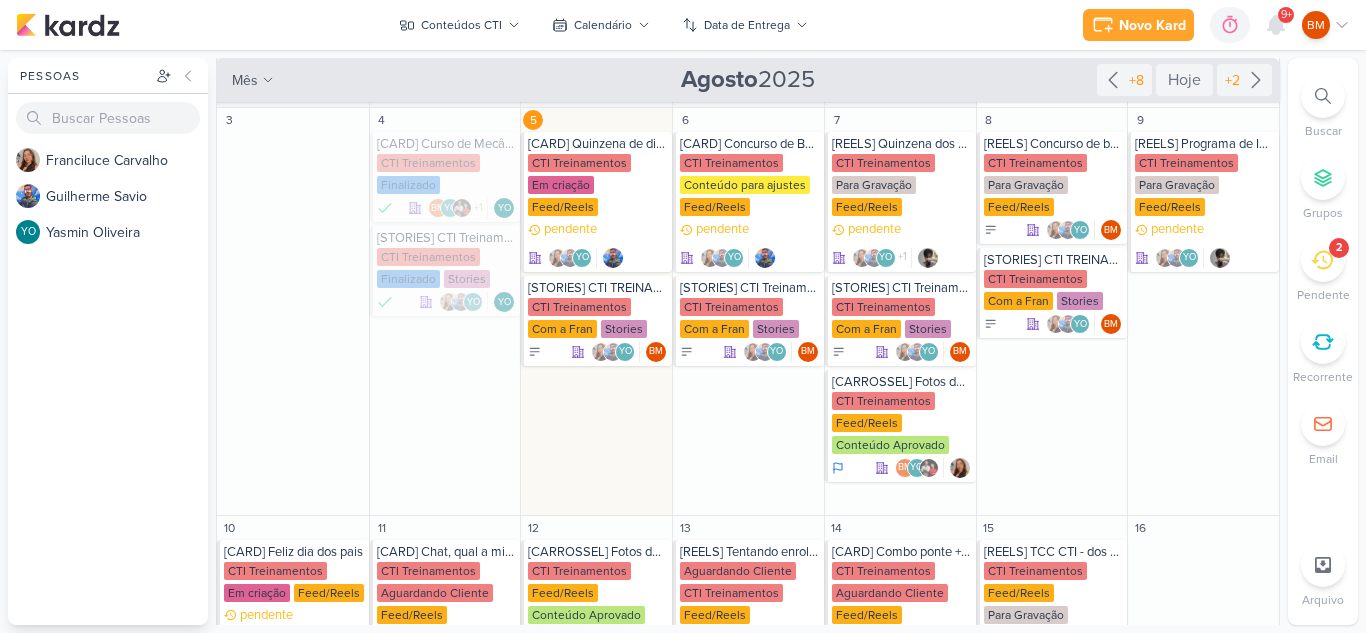 scroll, scrollTop: 232, scrollLeft: 0, axis: vertical 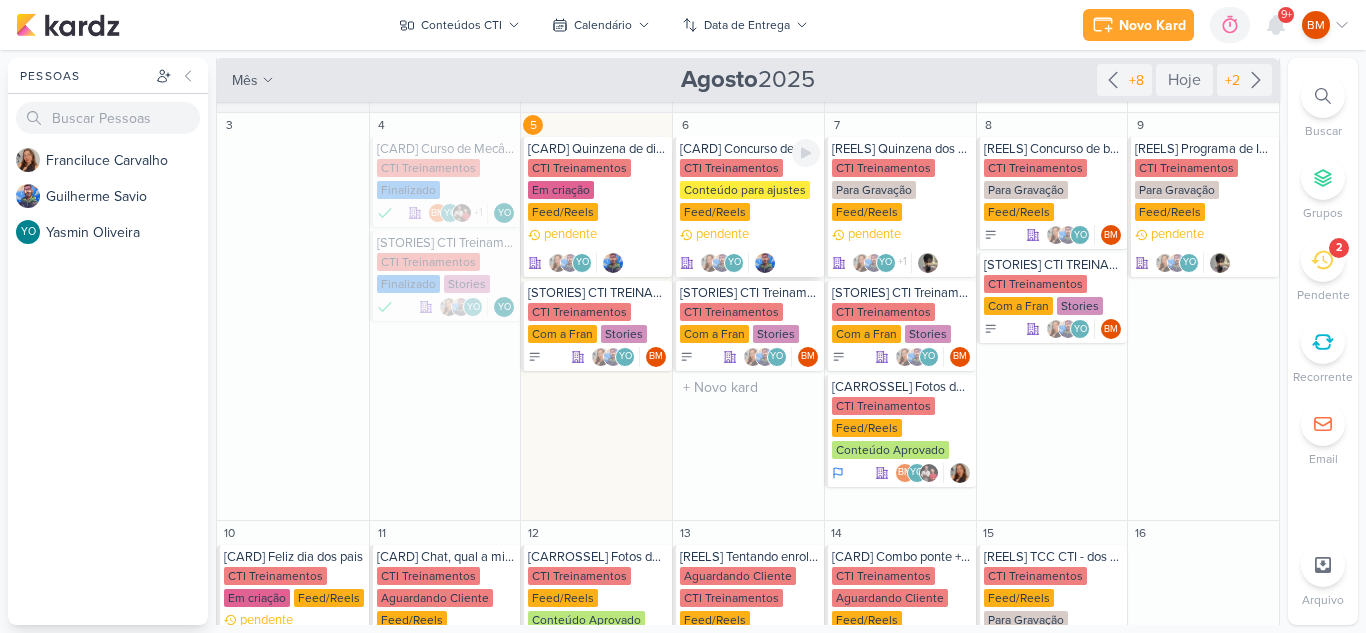 click on "[CARD] Concurso de Bolsas" at bounding box center [750, 149] 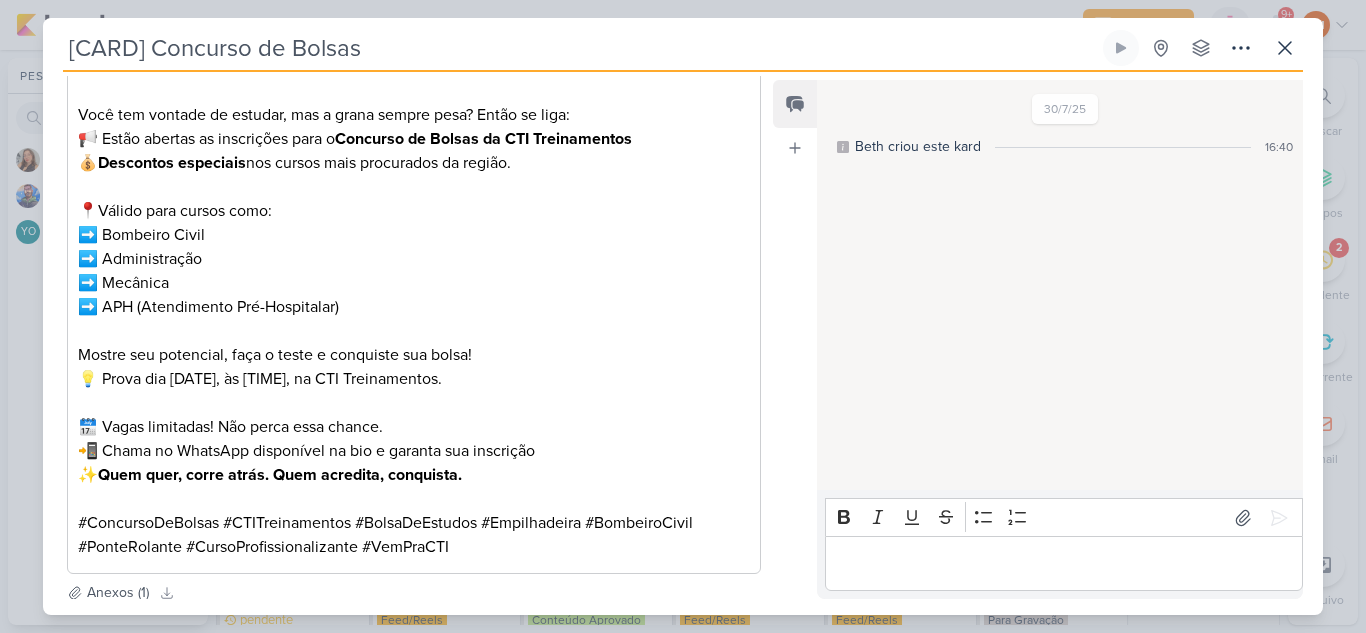scroll, scrollTop: 387, scrollLeft: 0, axis: vertical 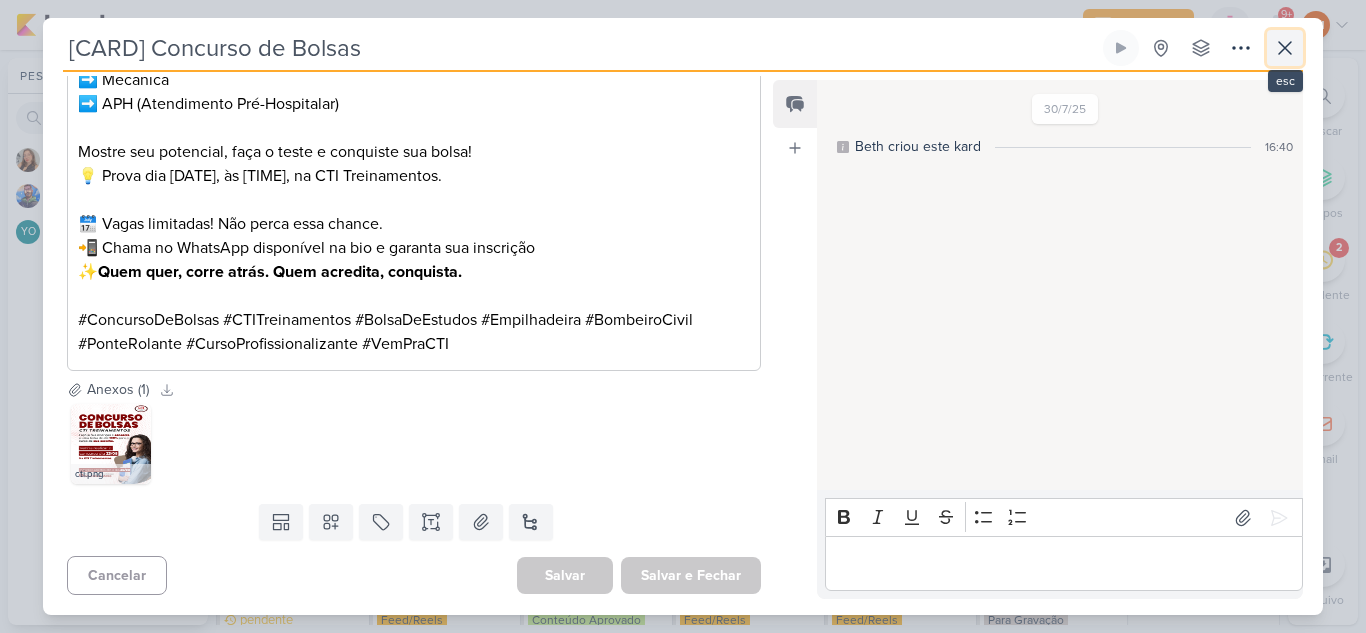 click 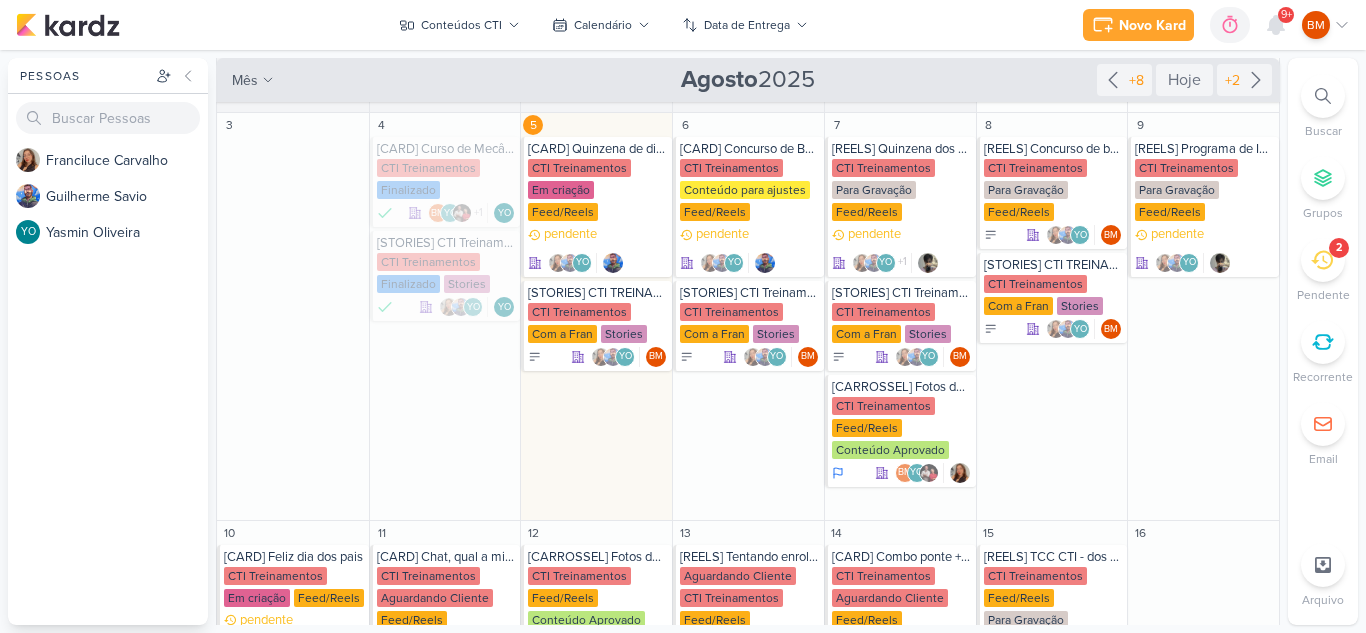 scroll, scrollTop: 0, scrollLeft: 0, axis: both 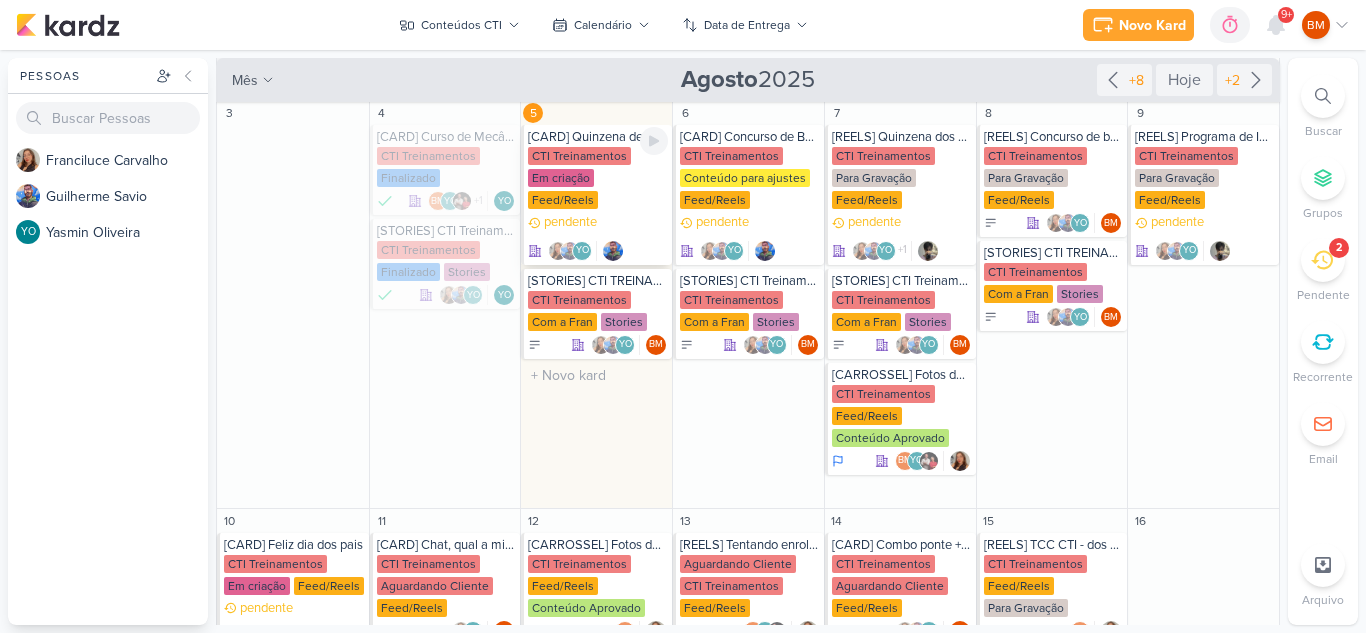 click on "CTI Treinamentos" at bounding box center (579, 156) 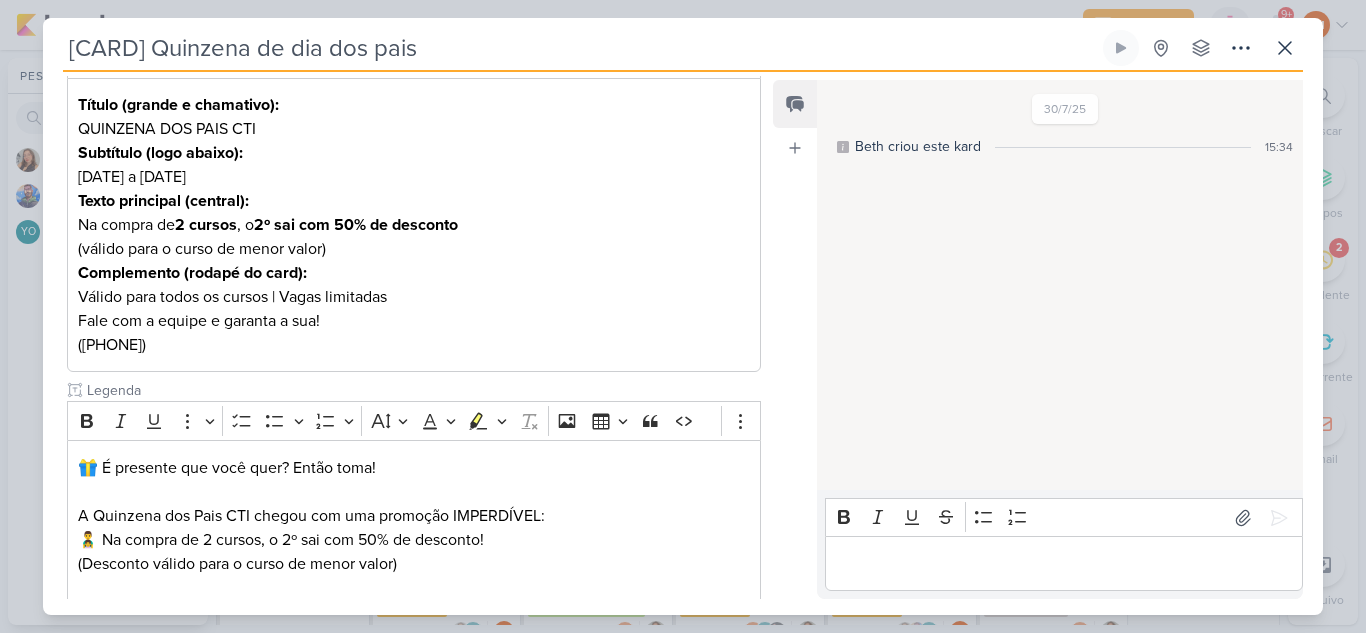 scroll, scrollTop: 275, scrollLeft: 0, axis: vertical 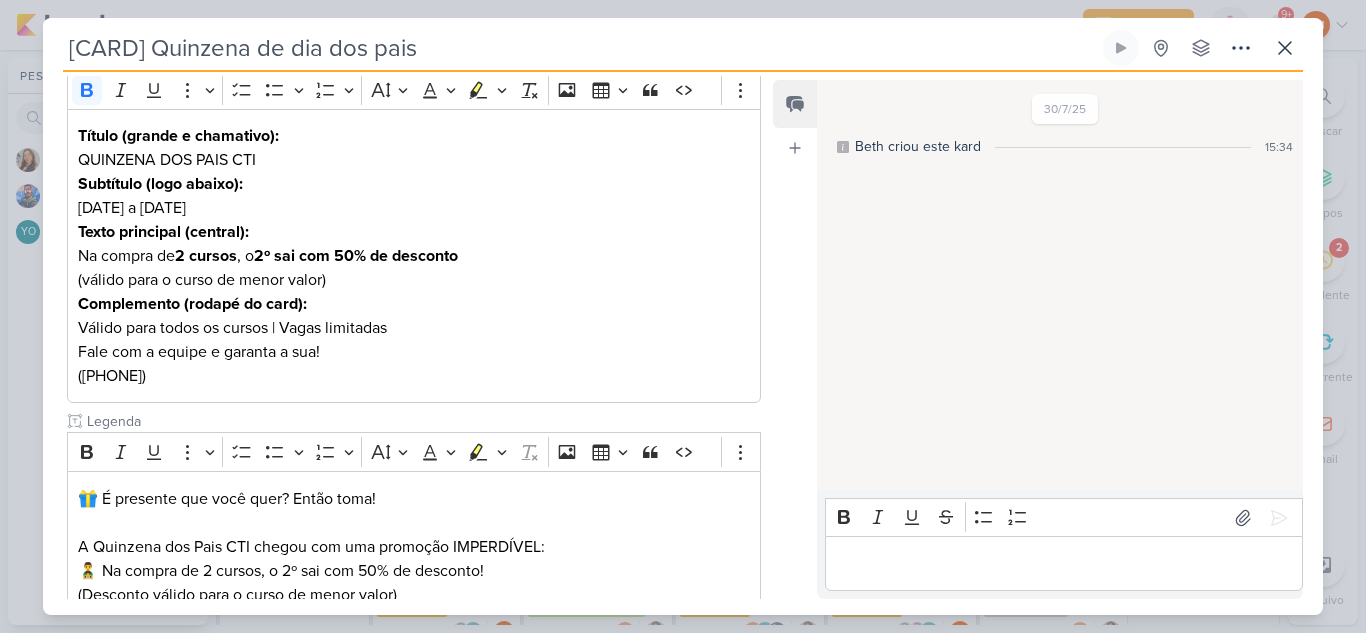 click on "Texto principal (central): Na compra de  2 cursos , o  2º sai com 50% de desconto (válido para o curso de menor valor)" at bounding box center (414, 256) 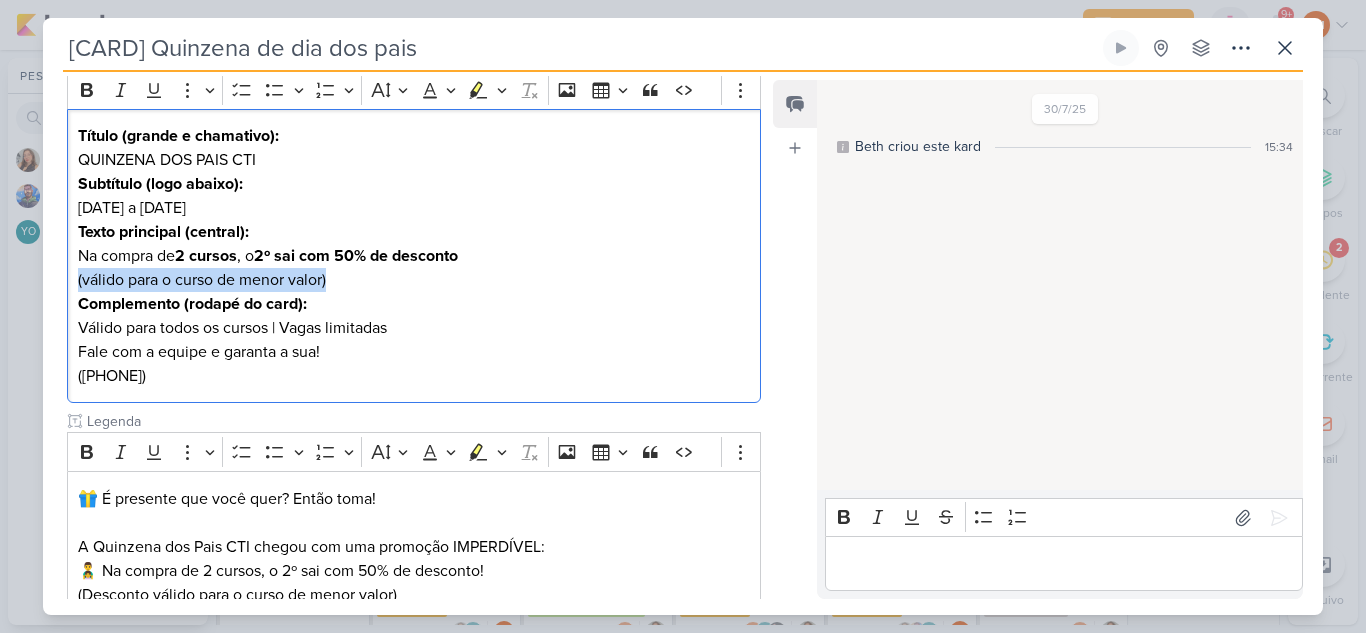 click on "Texto principal (central): Na compra de  2 cursos , o  2º sai com 50% de desconto (válido para o curso de menor valor)" at bounding box center [414, 256] 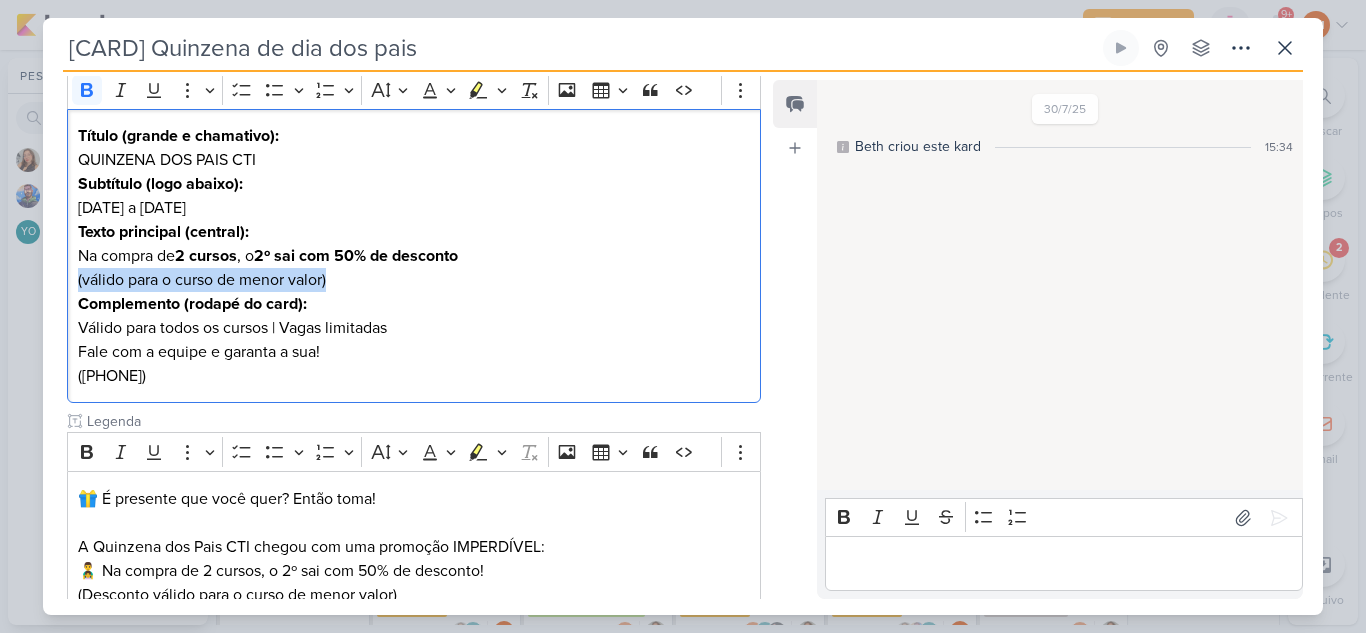 drag, startPoint x: 70, startPoint y: 126, endPoint x: 271, endPoint y: 397, distance: 337.40482 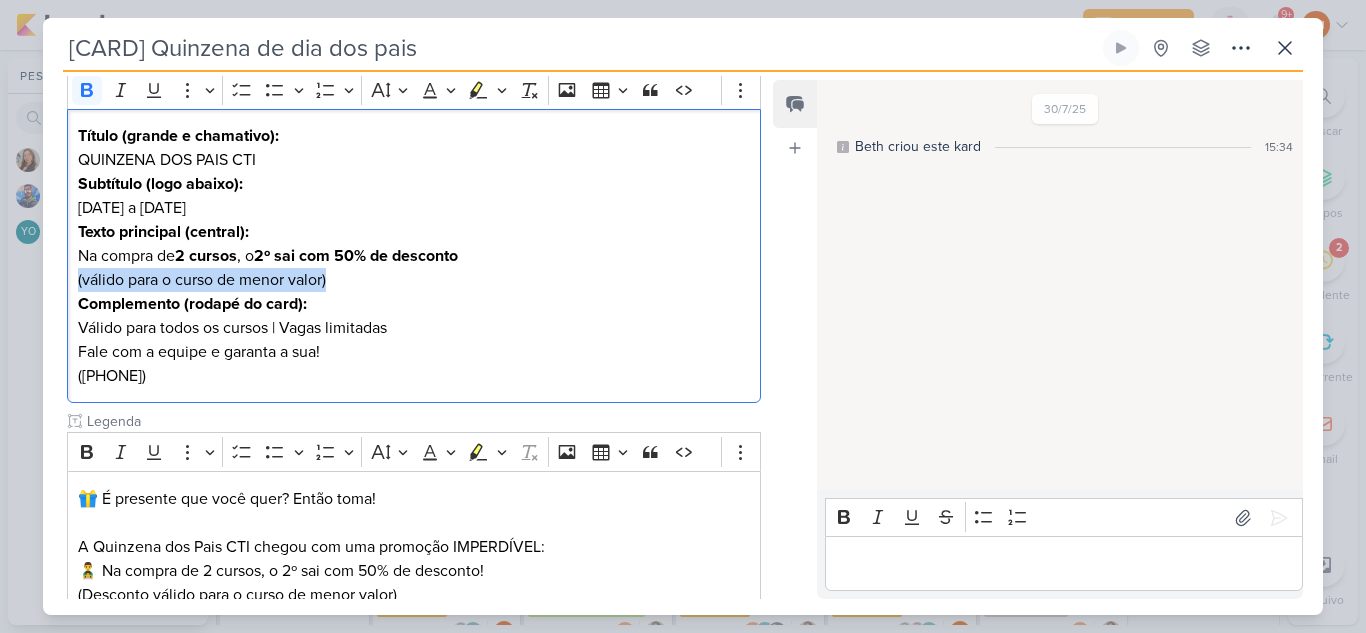 copy on "Título (grande e chamativo): QUINZENA DOS PAIS CTI Subtítulo (logo abaixo): 02 a 16 de Agosto Texto principal (central): Na compra de  2 cursos , o  2º sai com 50% de desconto (válido para o curso de menor valor) Complemento (rodapé do card): Válido para todos os cursos | Vagas limitadas Fale com a equipe e garanta a sua! (12)98846-2268" 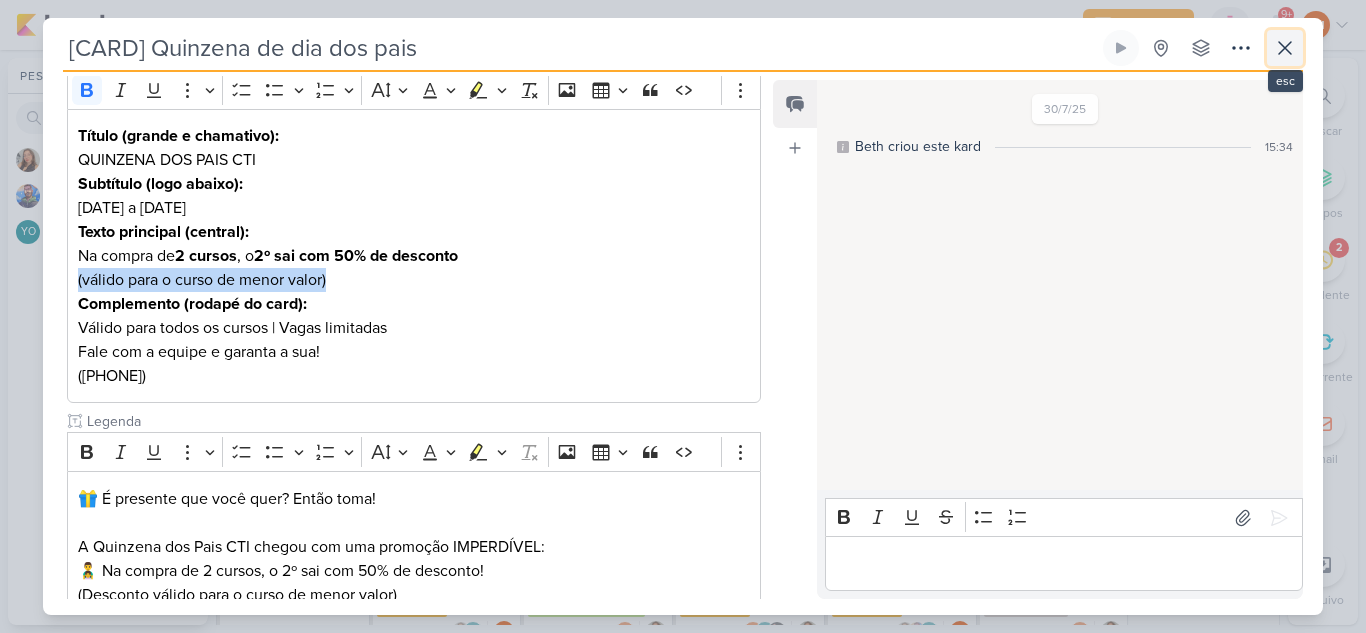 click 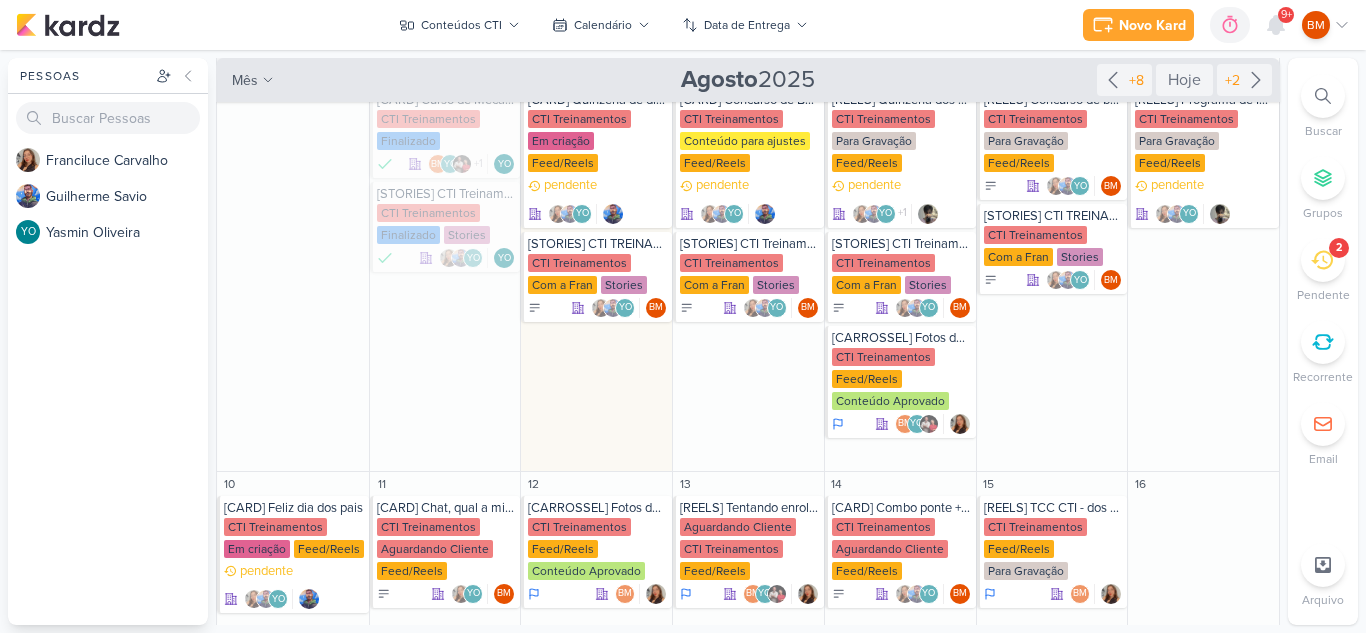 scroll, scrollTop: 284, scrollLeft: 0, axis: vertical 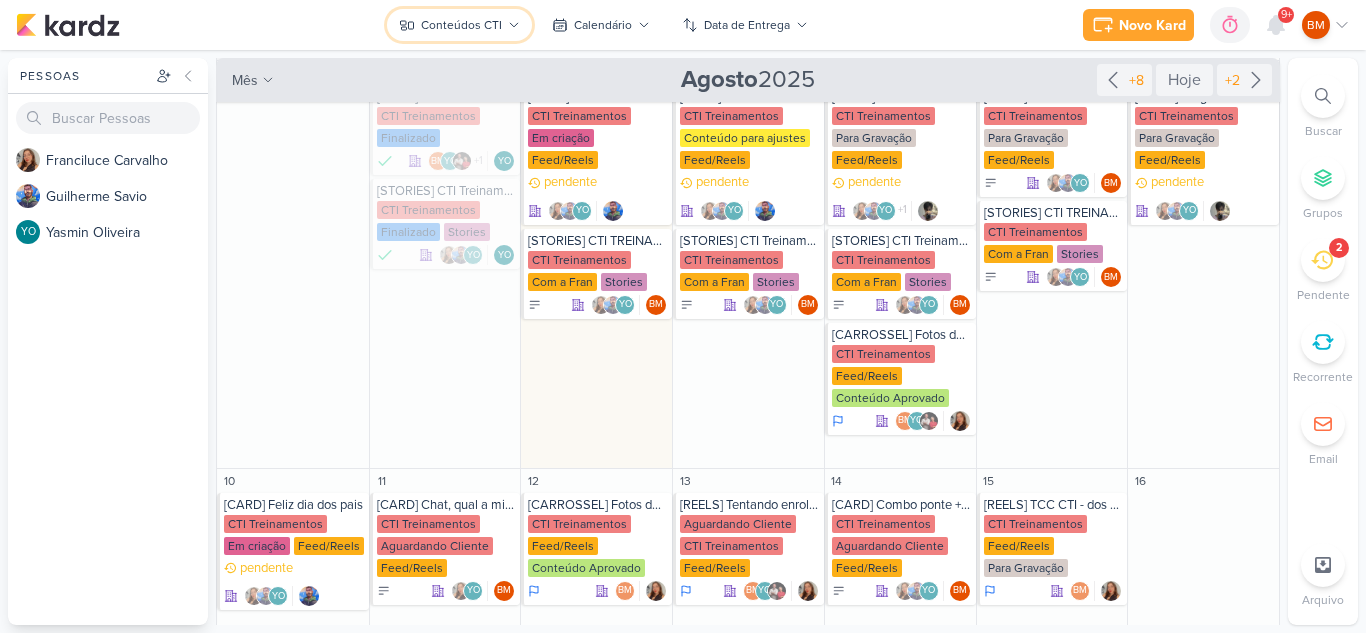 type 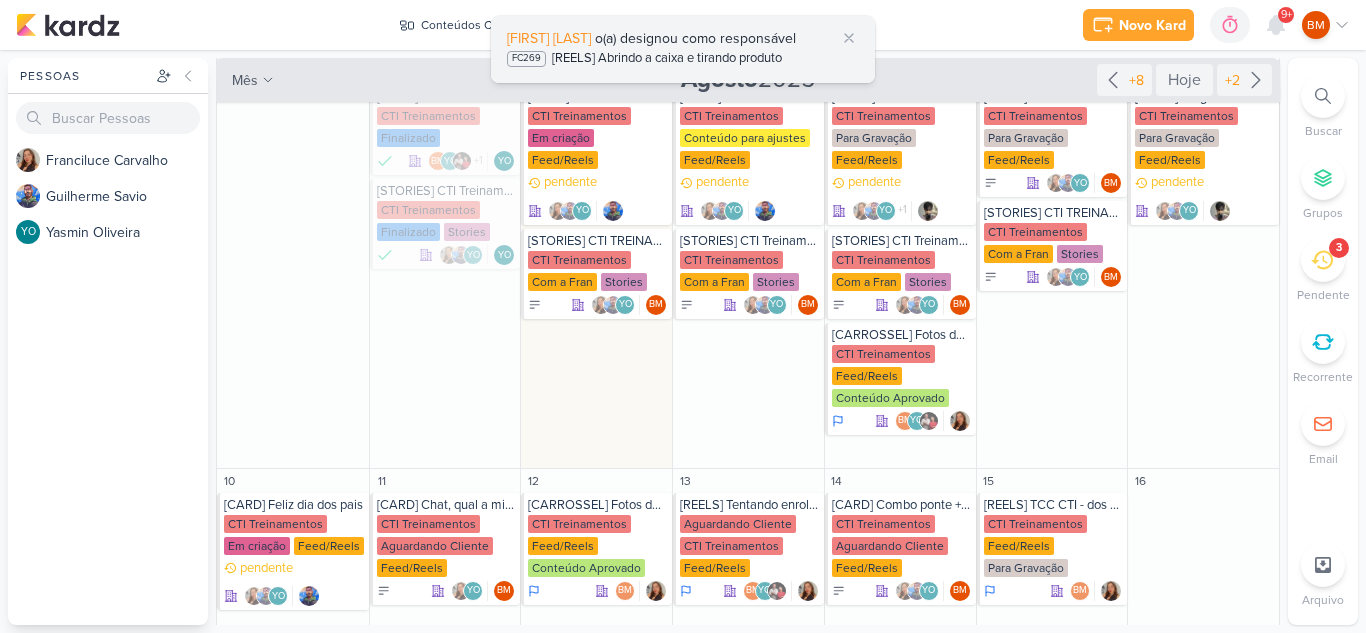 click on "[REELS] Abrindo a caixa e tirando produto" at bounding box center [667, 59] 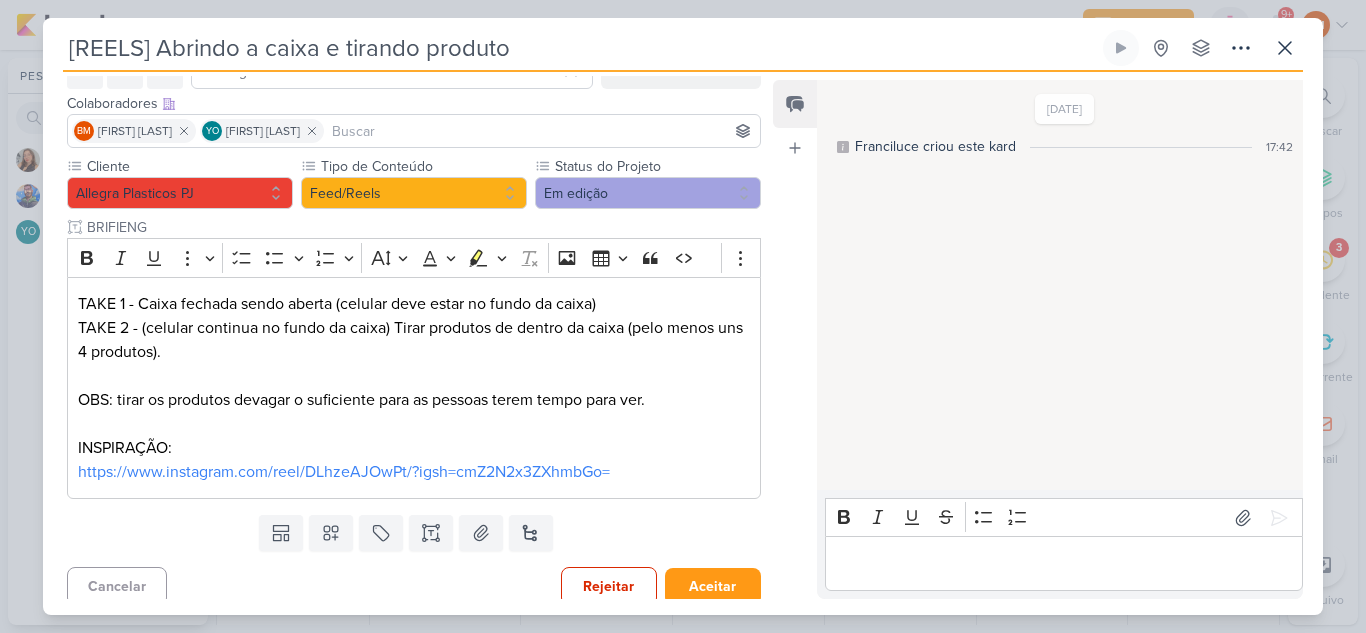 scroll, scrollTop: 118, scrollLeft: 0, axis: vertical 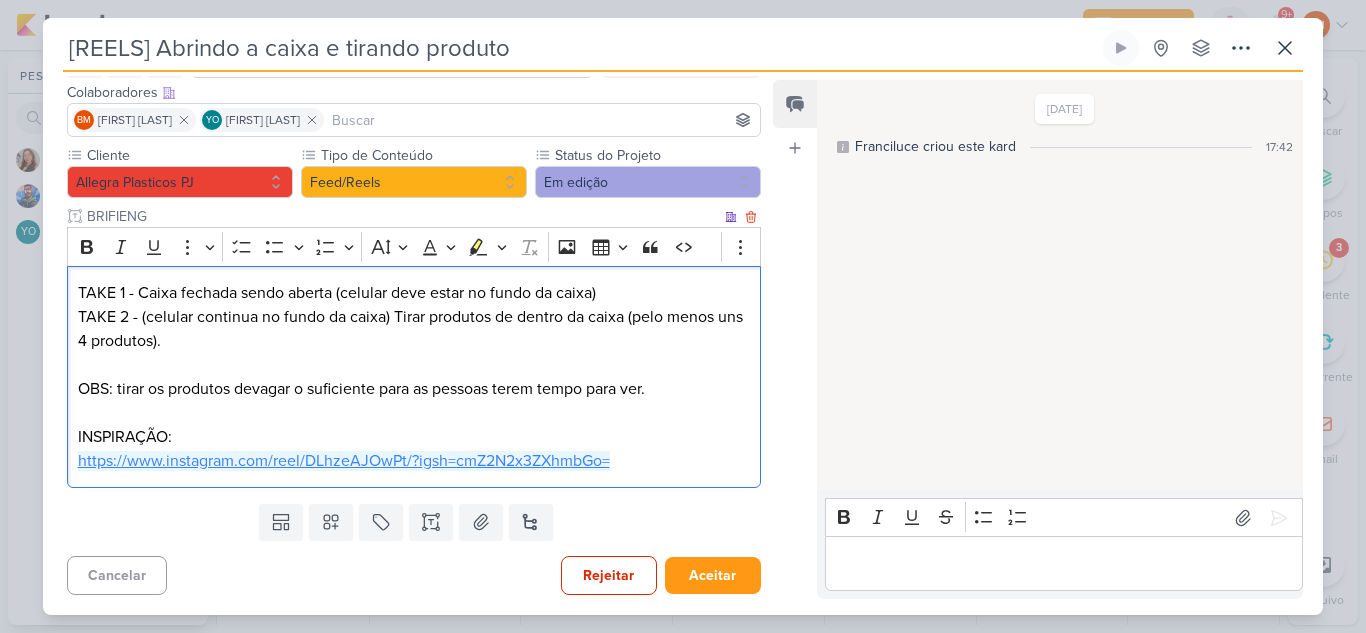 click on "https://www.instagram.com/reel/DLhzeAJOwPt/?igsh=cmZ2N2x3ZXhmbGo=" at bounding box center [344, 461] 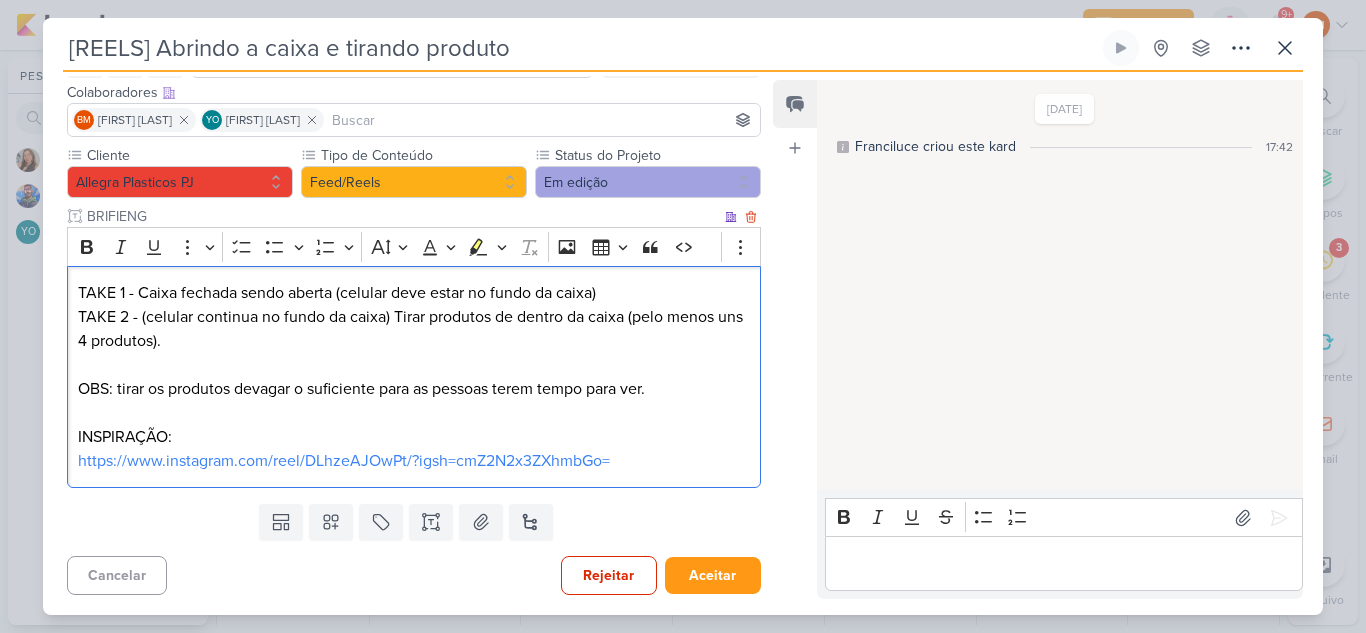 click on "OBS: tirar os produtos devagar o suficiente para as pessoas terem tempo para ver." at bounding box center (414, 389) 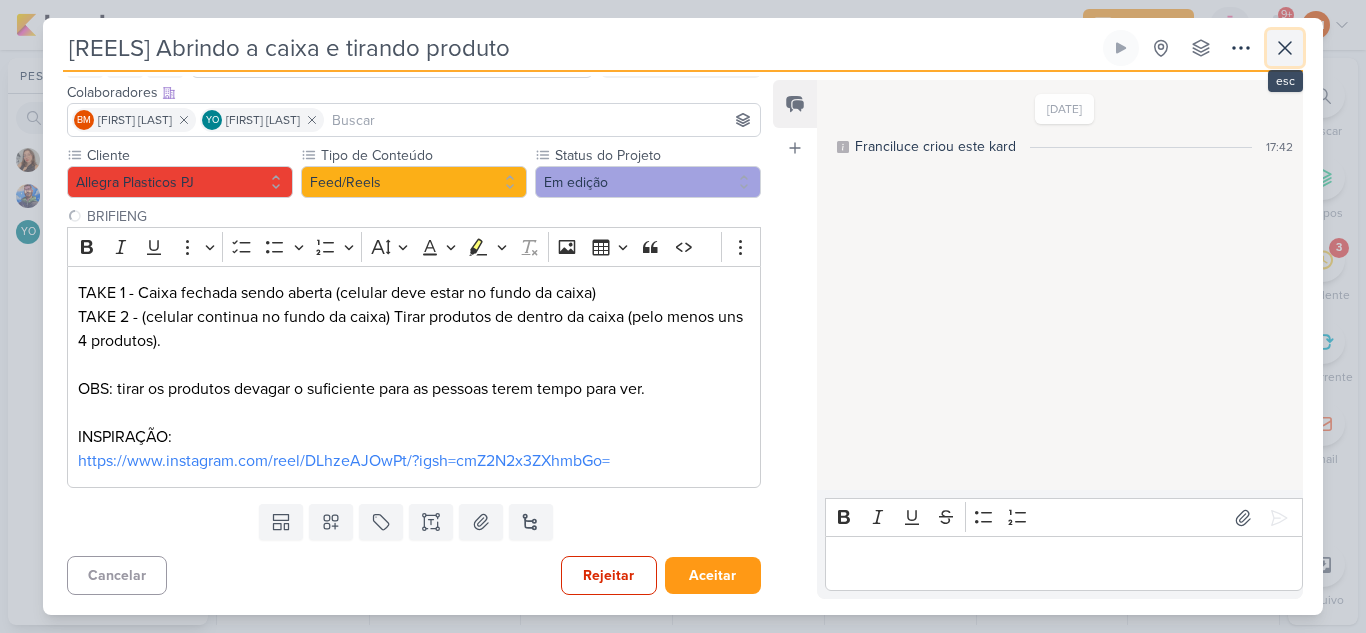 click 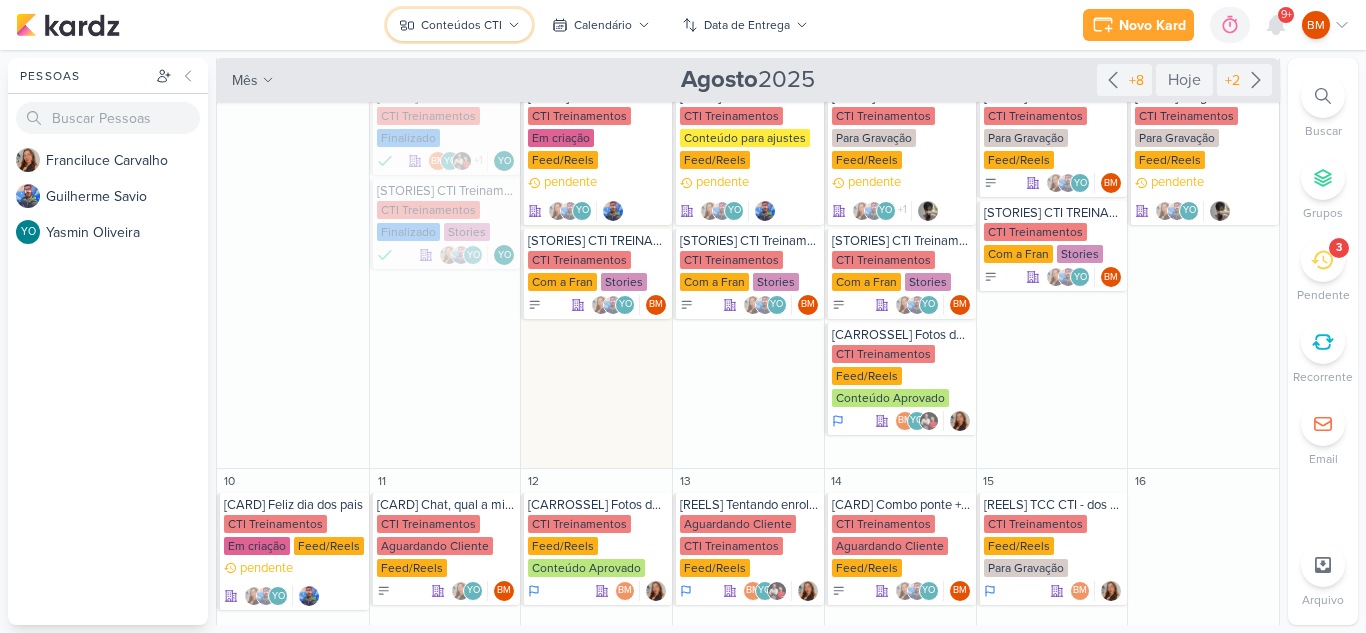 click on "Conteúdos CTI" at bounding box center (461, 25) 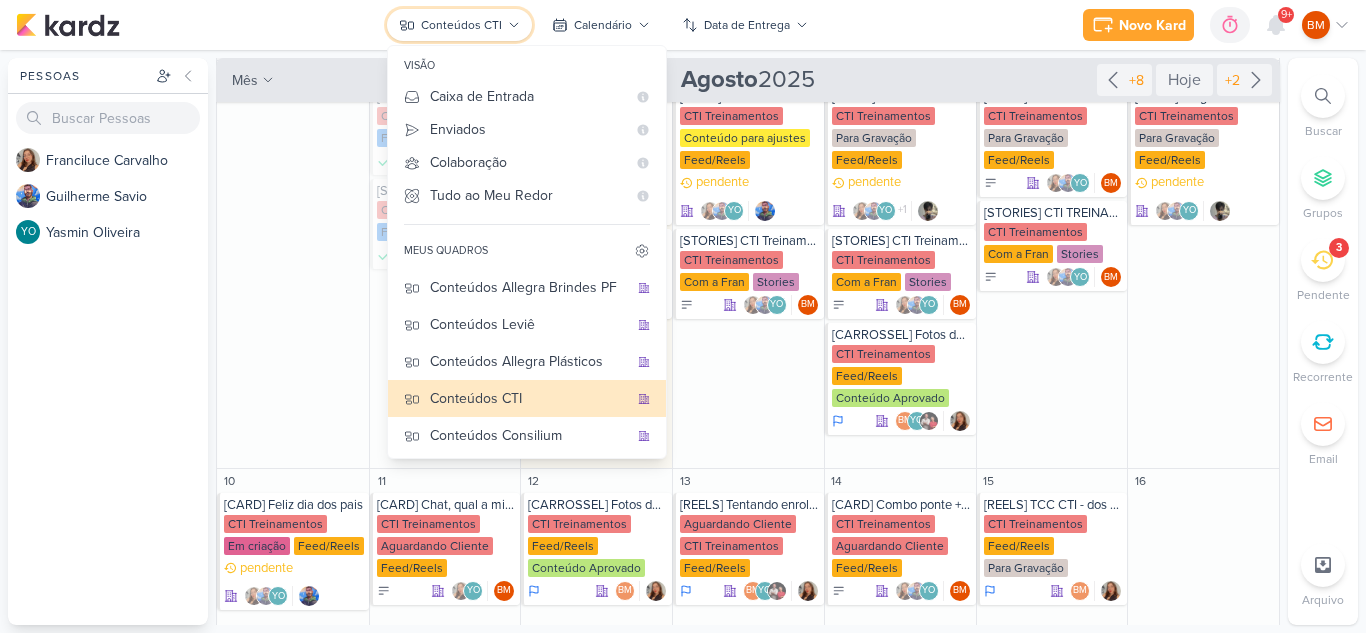 click on "Conteúdos CTI" at bounding box center [461, 25] 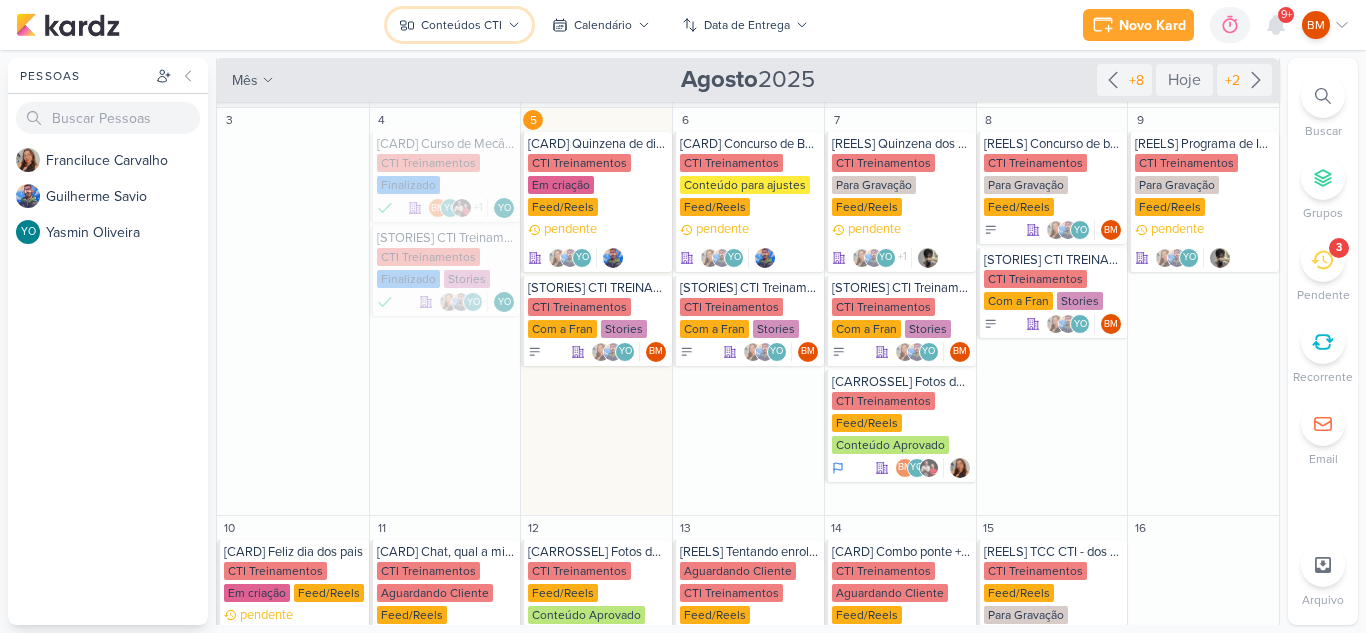 scroll, scrollTop: 232, scrollLeft: 0, axis: vertical 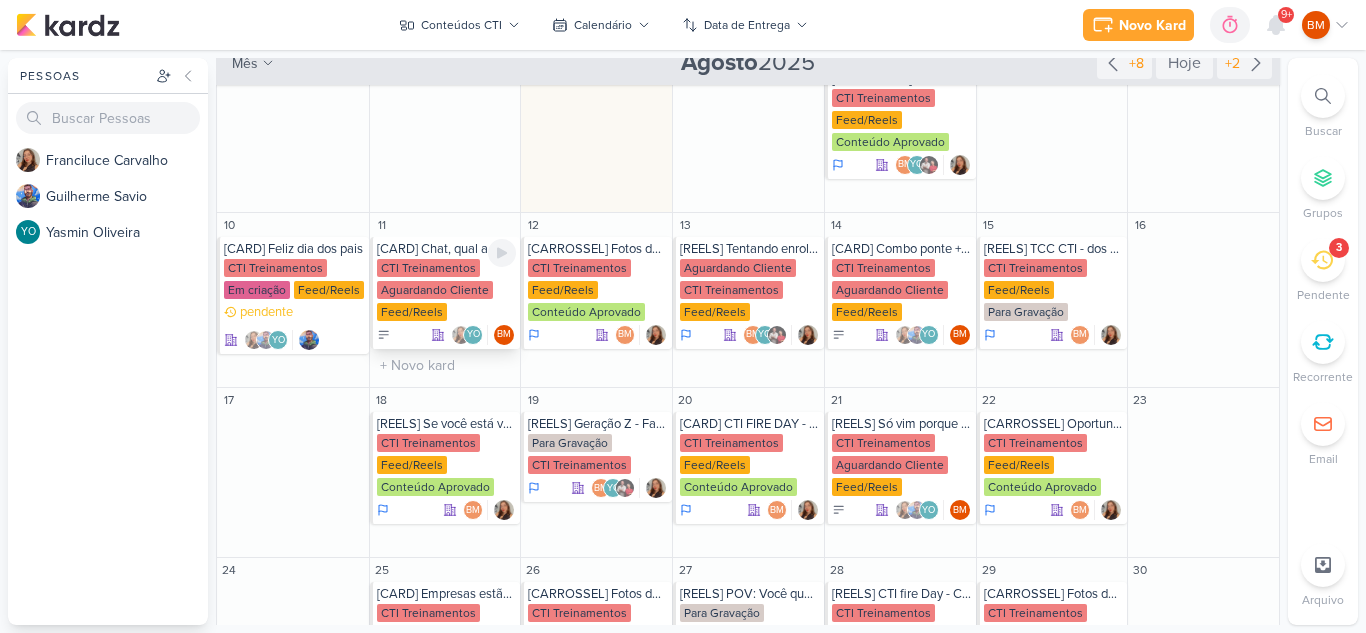 click on "CTI Treinamentos
Aguardando Cliente
Feed/Reels" at bounding box center (447, 291) 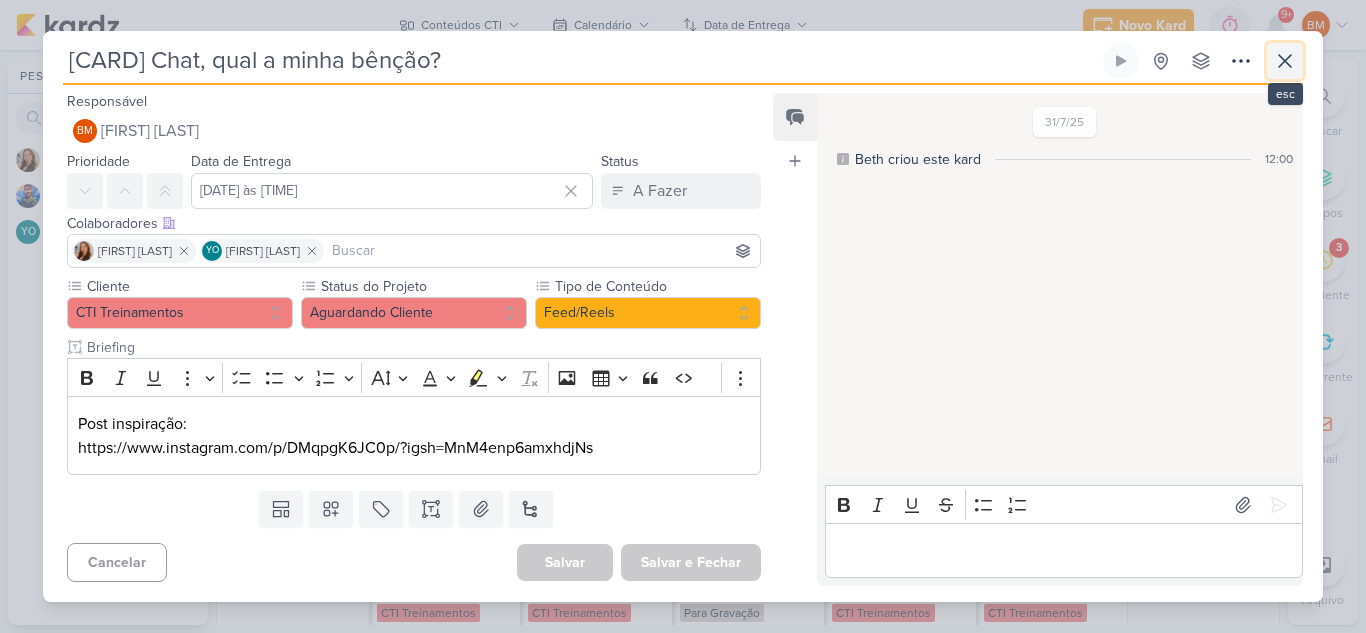 click 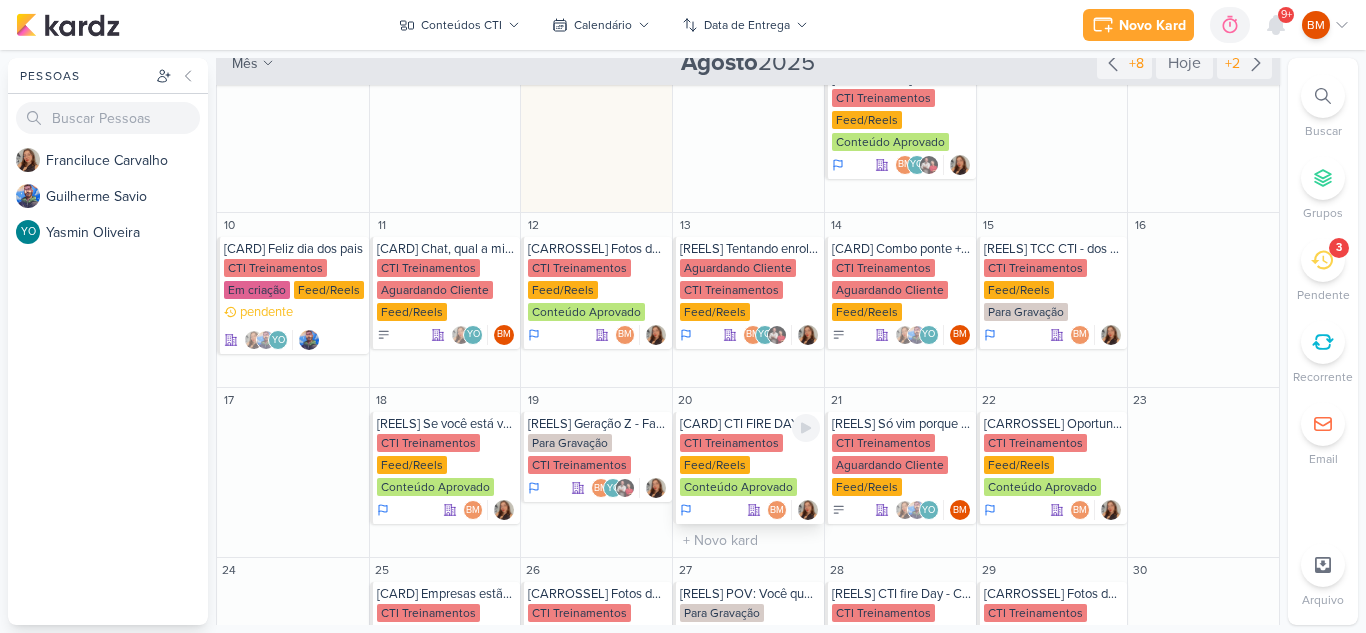 click on "CTI Treinamentos" at bounding box center (731, 443) 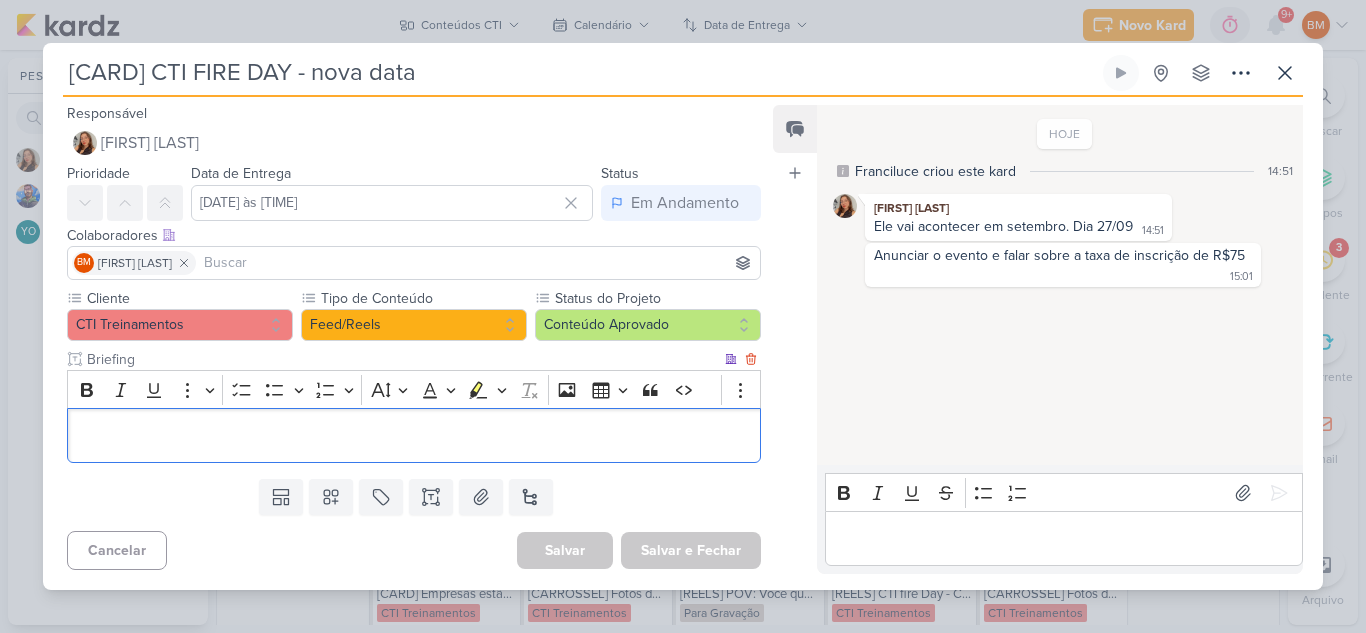 click at bounding box center (414, 436) 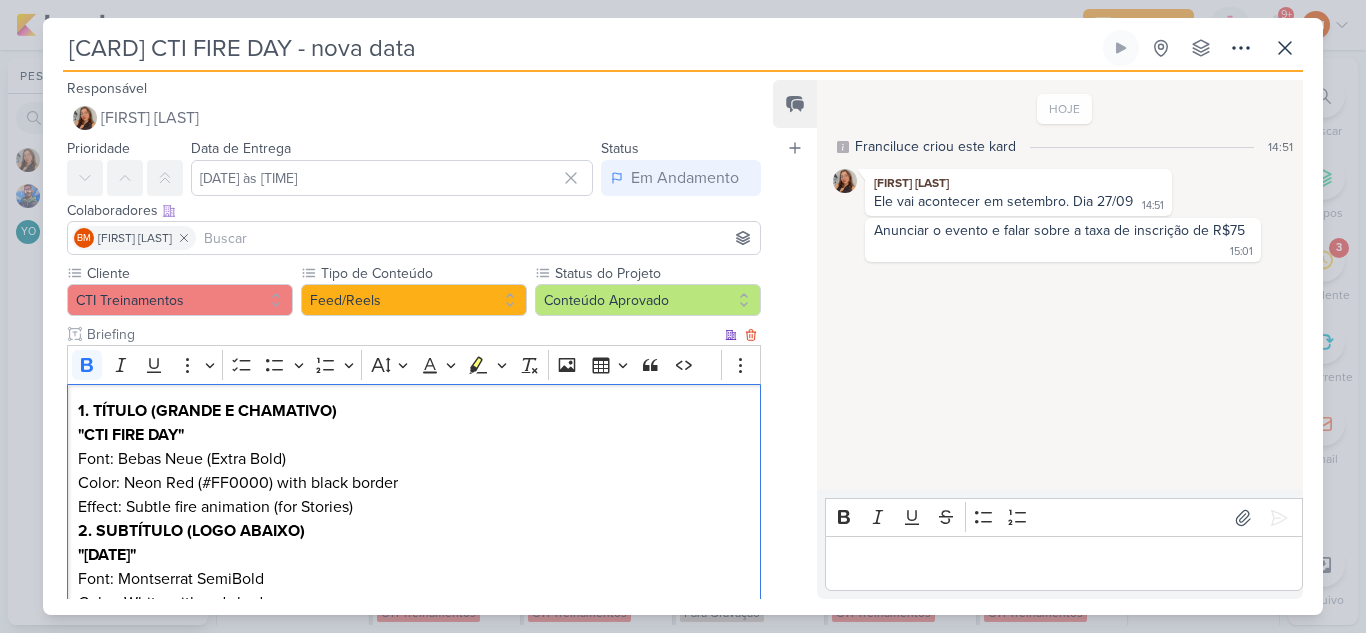 scroll, scrollTop: 294, scrollLeft: 0, axis: vertical 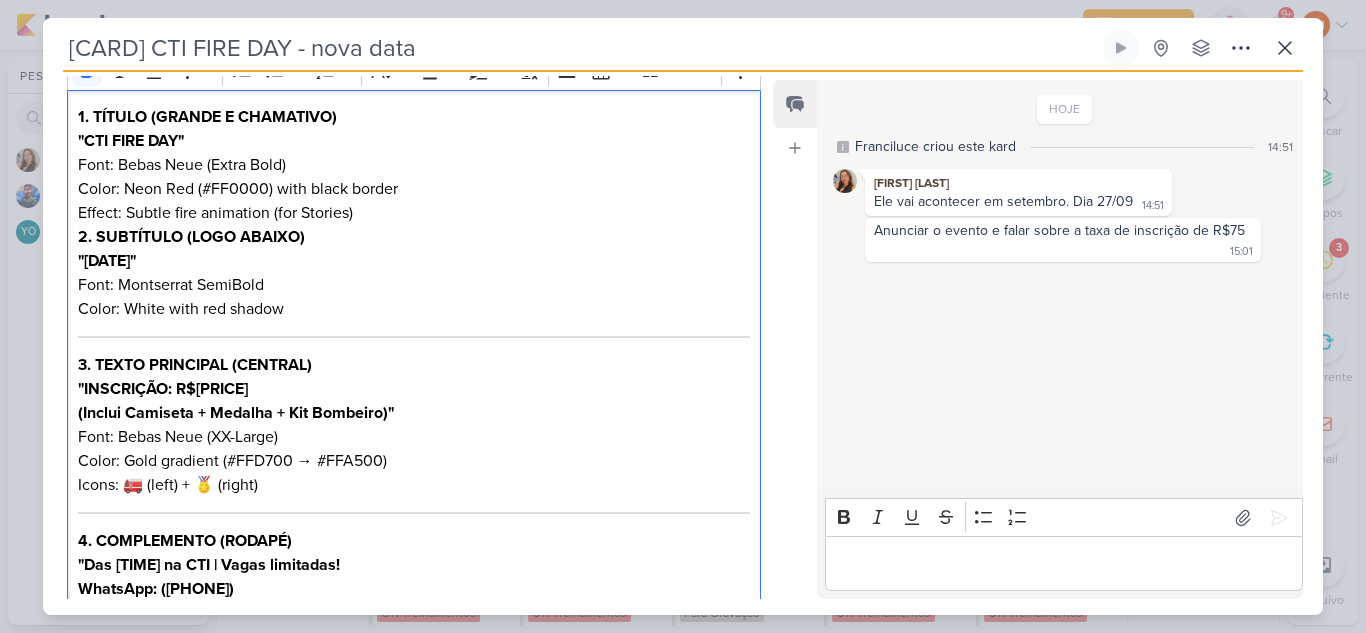 click on ""CTI FIRE DAY"" at bounding box center [414, 141] 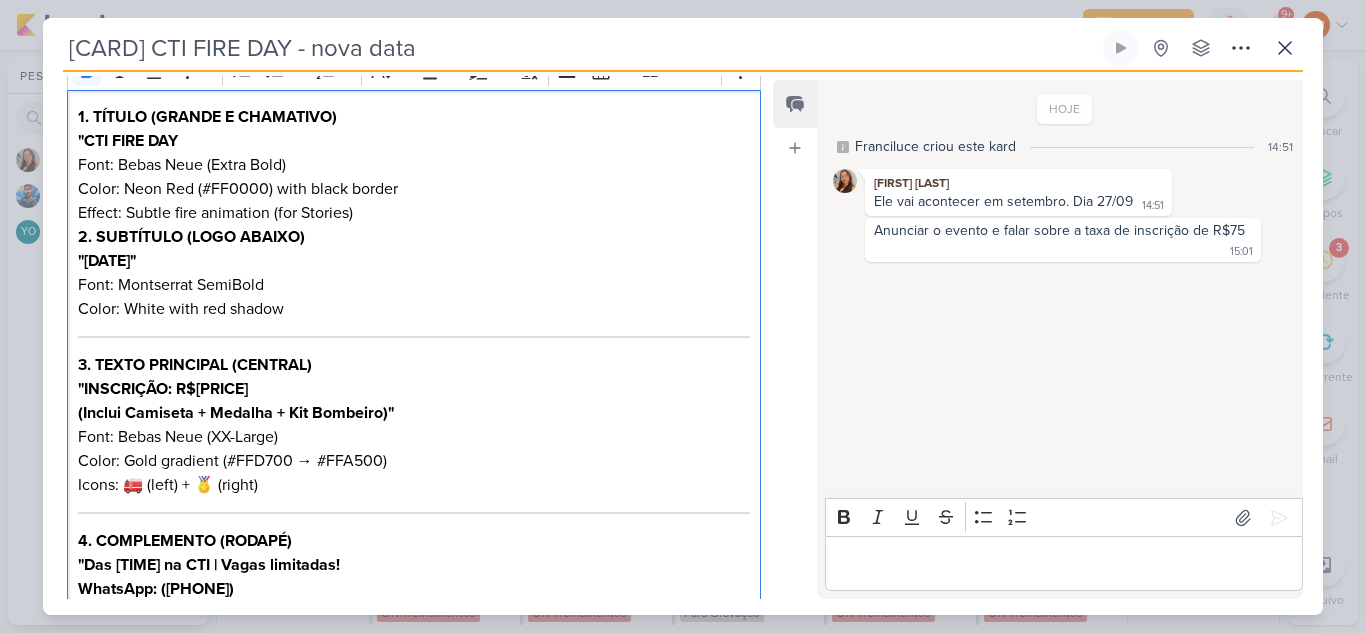 click on ""CTI FIRE DAY" at bounding box center (128, 141) 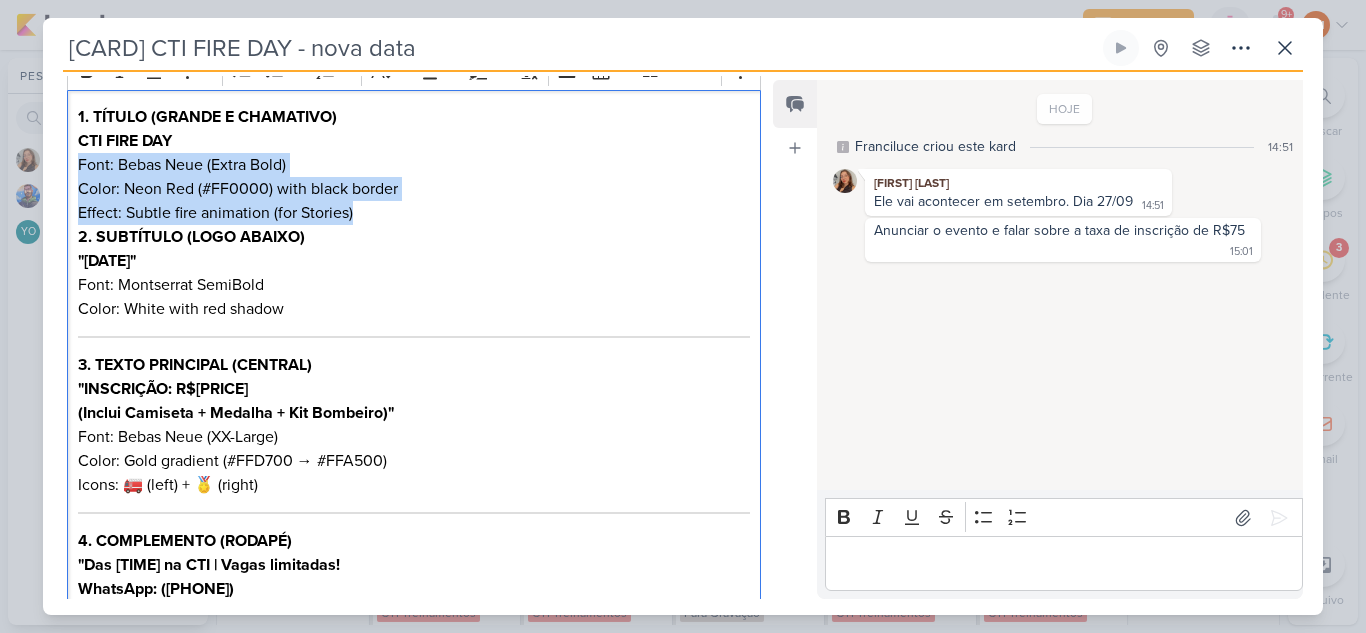 drag, startPoint x: 74, startPoint y: 163, endPoint x: 382, endPoint y: 215, distance: 312.35876 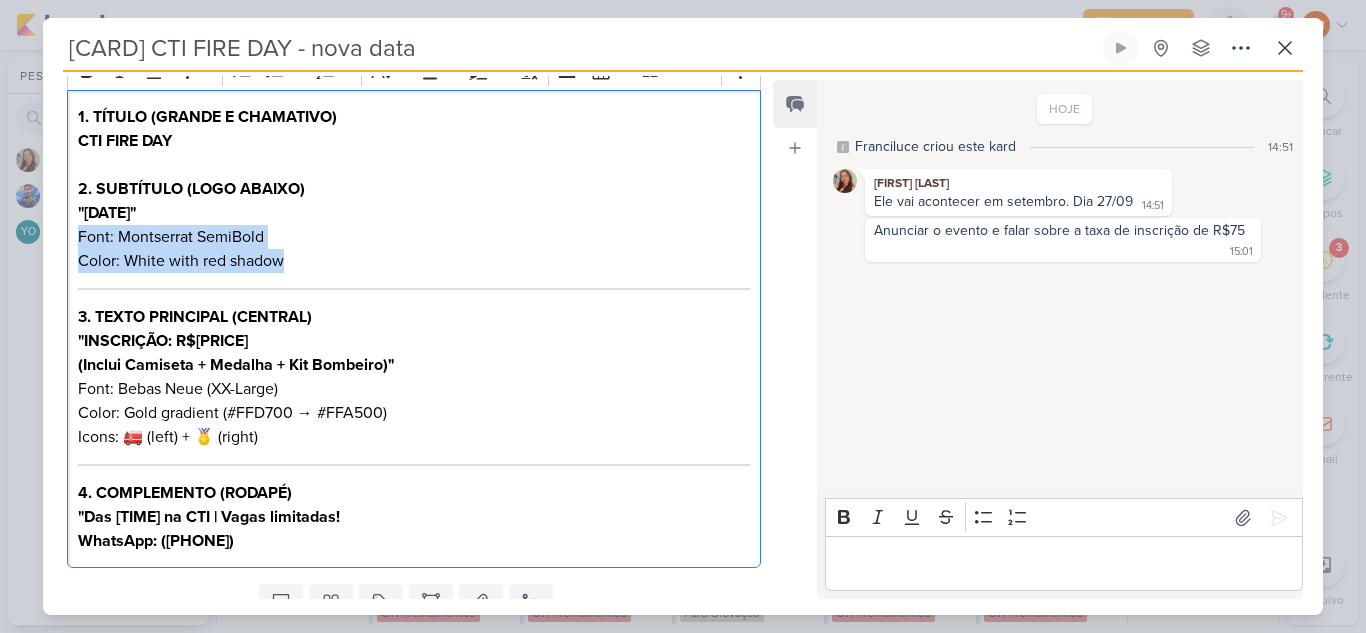drag, startPoint x: 288, startPoint y: 266, endPoint x: 73, endPoint y: 235, distance: 217.22339 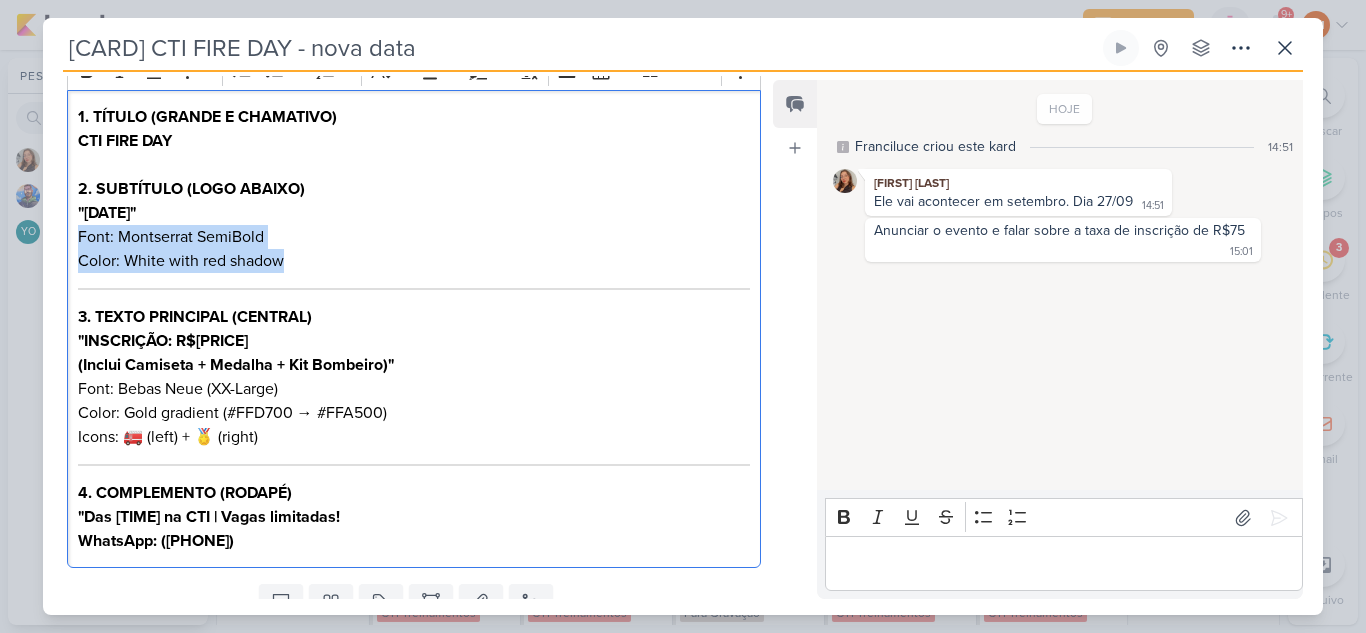 click on "1. TÍTULO (GRANDE E CHAMATIVO) CTI FIRE DAY 2. SUBTÍTULO (LOGO ABAIXO) "27 DE SETEMBRO" Font: Montserrat SemiBold Color: White with red shadow 3. TEXTO PRINCIPAL (CENTRAL) "INSCRIÇÃO: R$75,00 (Inclui Camiseta + Medalha + Kit Bombeiro)" Font: Bebas Neue (XX-Large) Color: Gold gradient (#FFD700 → #FFA500) Icons: 🚒 (left) + 🏅 (right) 4. COMPLEMENTO (RODAPÉ) "Das 9h às 13h na CTI | Vagas limitadas! WhatsApp: (12) 98846-2268"" at bounding box center [414, 329] 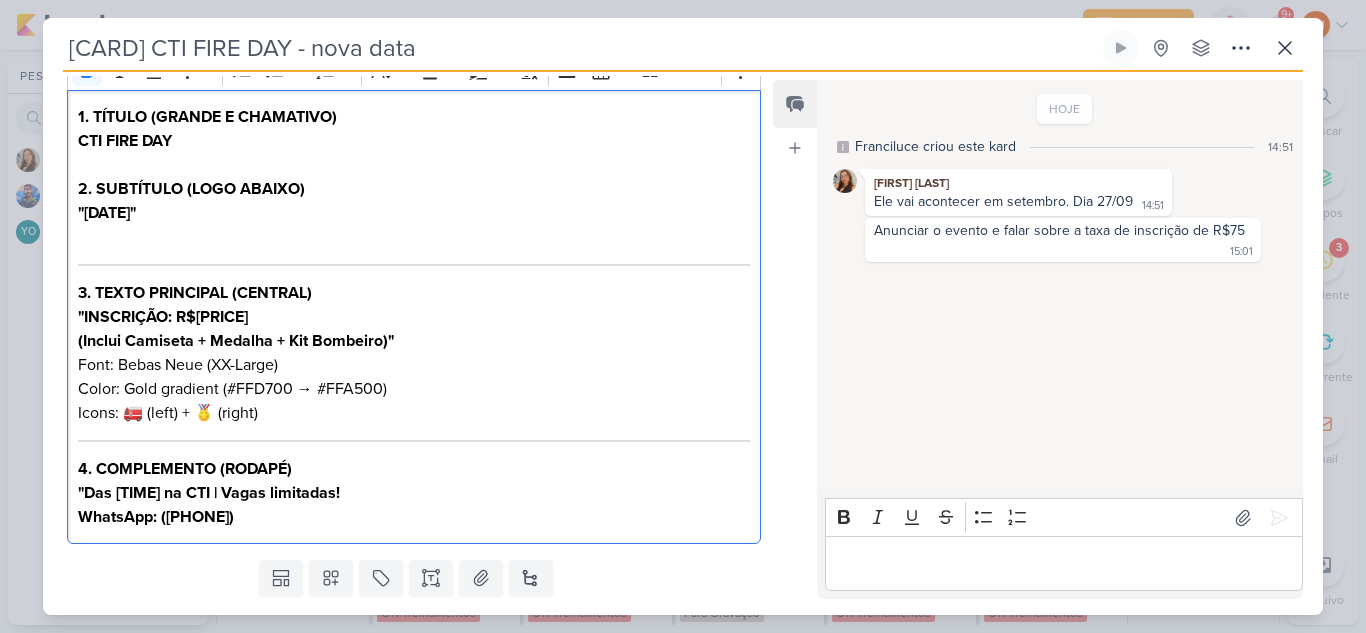 click on ""27 DE SETEMBRO"" at bounding box center [107, 213] 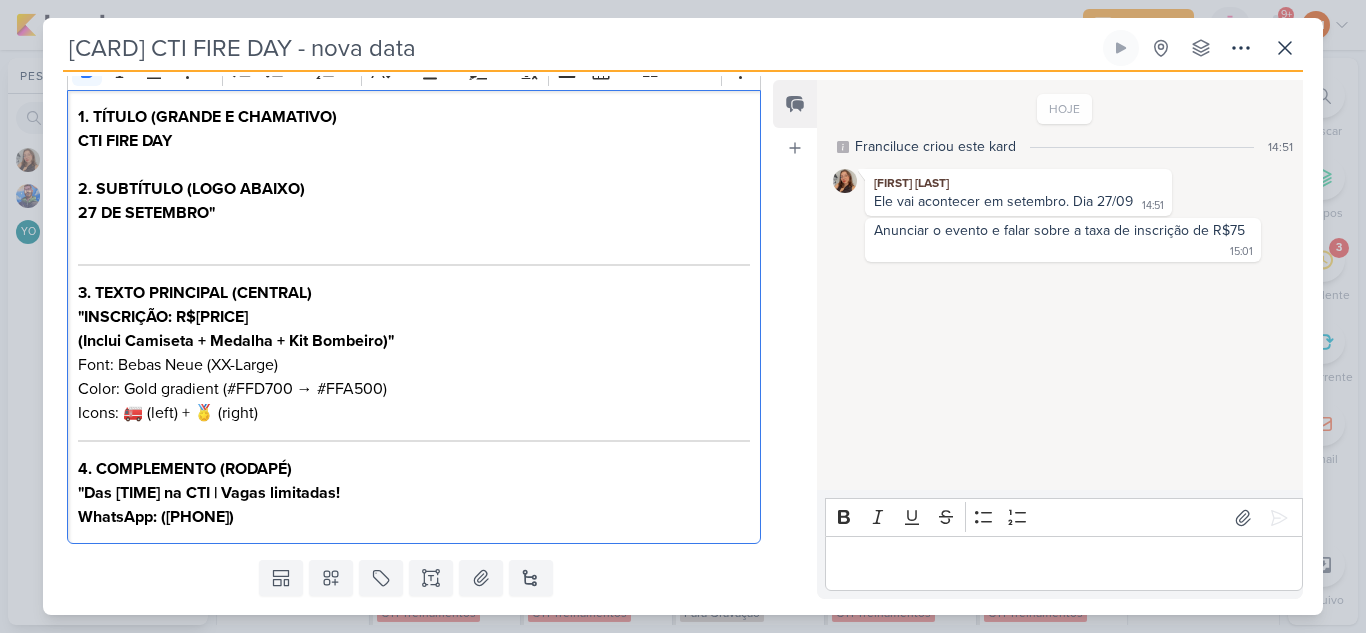 click on "27 DE SETEMBRO"" at bounding box center (414, 213) 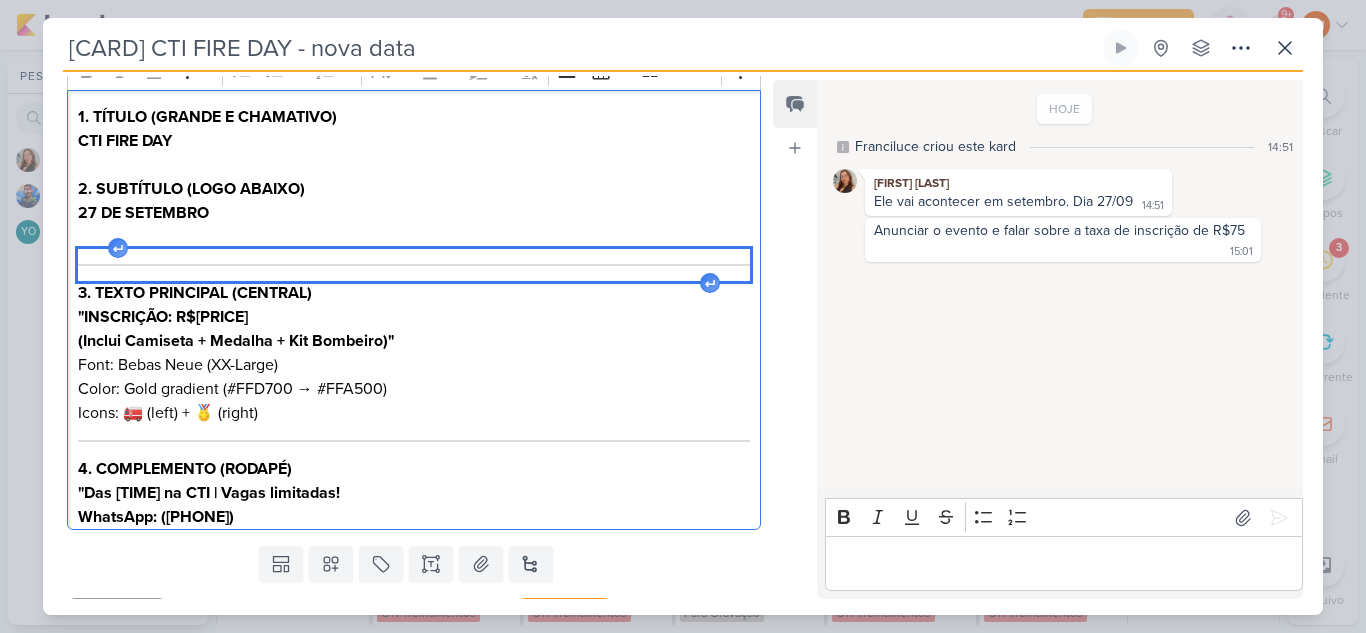 click at bounding box center (414, 265) 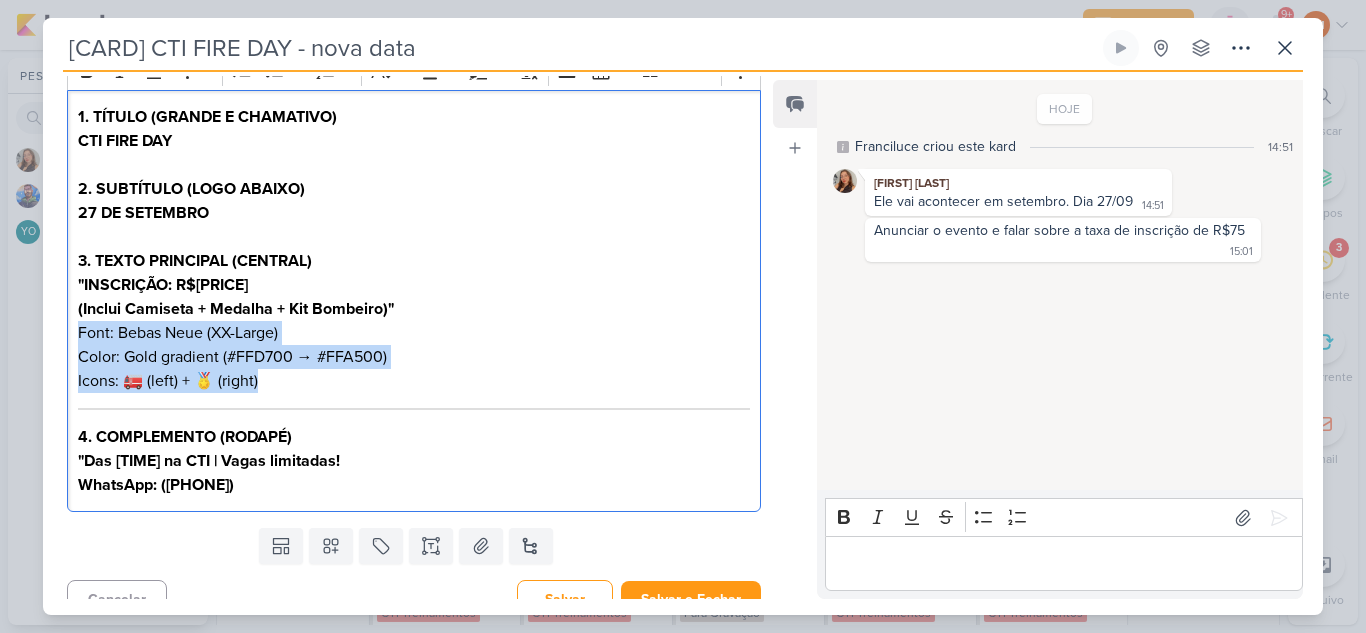 drag, startPoint x: 283, startPoint y: 384, endPoint x: 74, endPoint y: 334, distance: 214.89764 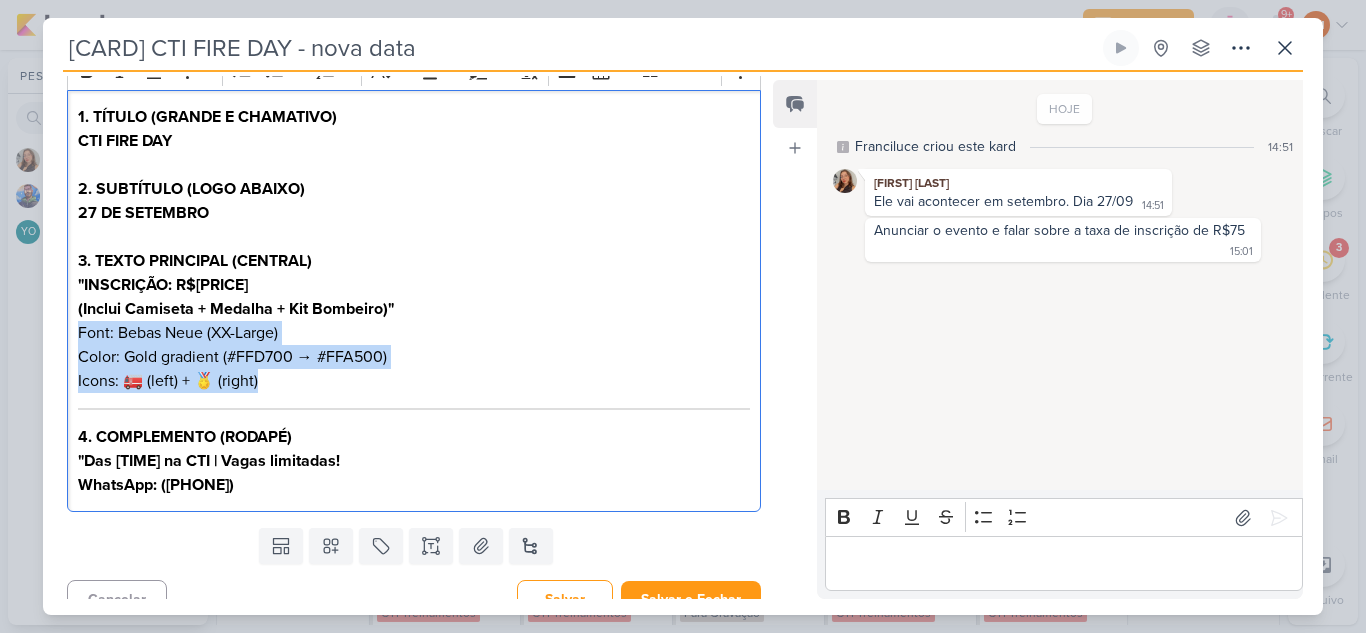 click on "1. TÍTULO (GRANDE E CHAMATIVO) CTI FIRE DAY 2. SUBTÍTULO (LOGO ABAIXO) 27 DE SETEMBRO 3. TEXTO PRINCIPAL (CENTRAL) "INSCRIÇÃO: R$75,00 (Inclui Camiseta + Medalha + Kit Bombeiro)" Font: Bebas Neue (XX-Large) Color: Gold gradient (#FFD700 → #FFA500) Icons: 🚒 (left) + 🏅 (right) 4. COMPLEMENTO (RODAPÉ) "Das 9h às 13h na CTI | Vagas limitadas! WhatsApp: (12) 98846-2268"" at bounding box center (414, 301) 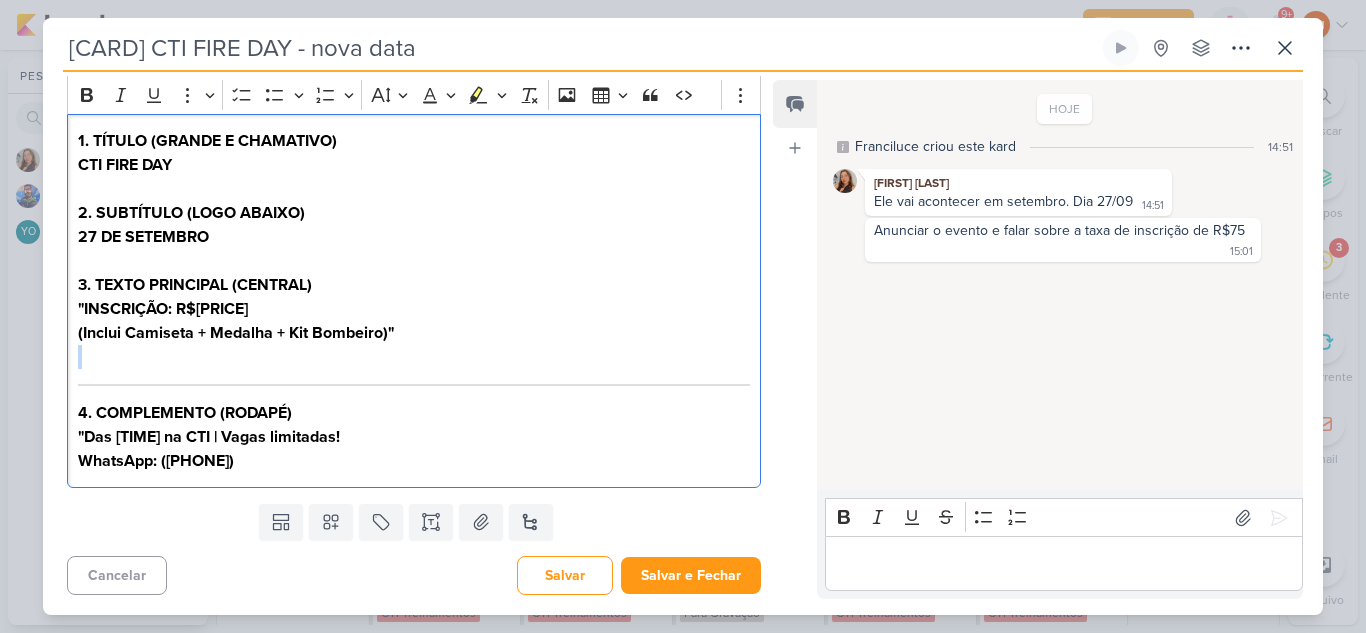scroll, scrollTop: 270, scrollLeft: 0, axis: vertical 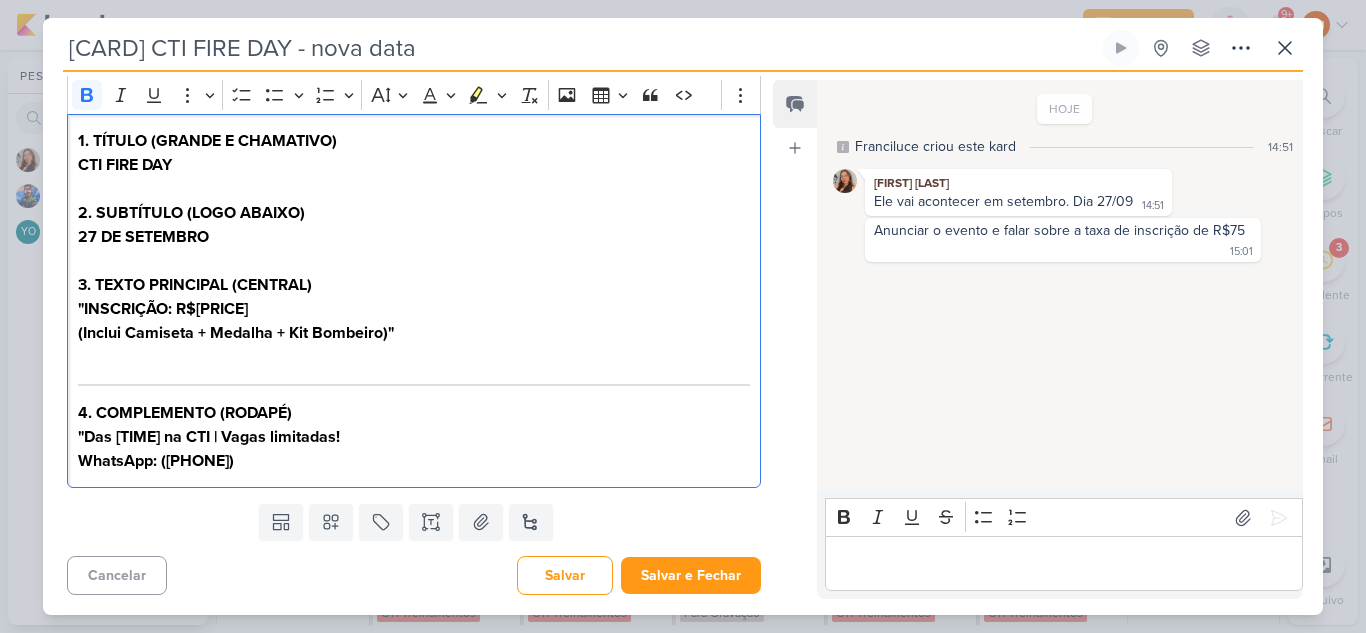 click on ""INSCRIÇÃO: R$75,00" at bounding box center [163, 309] 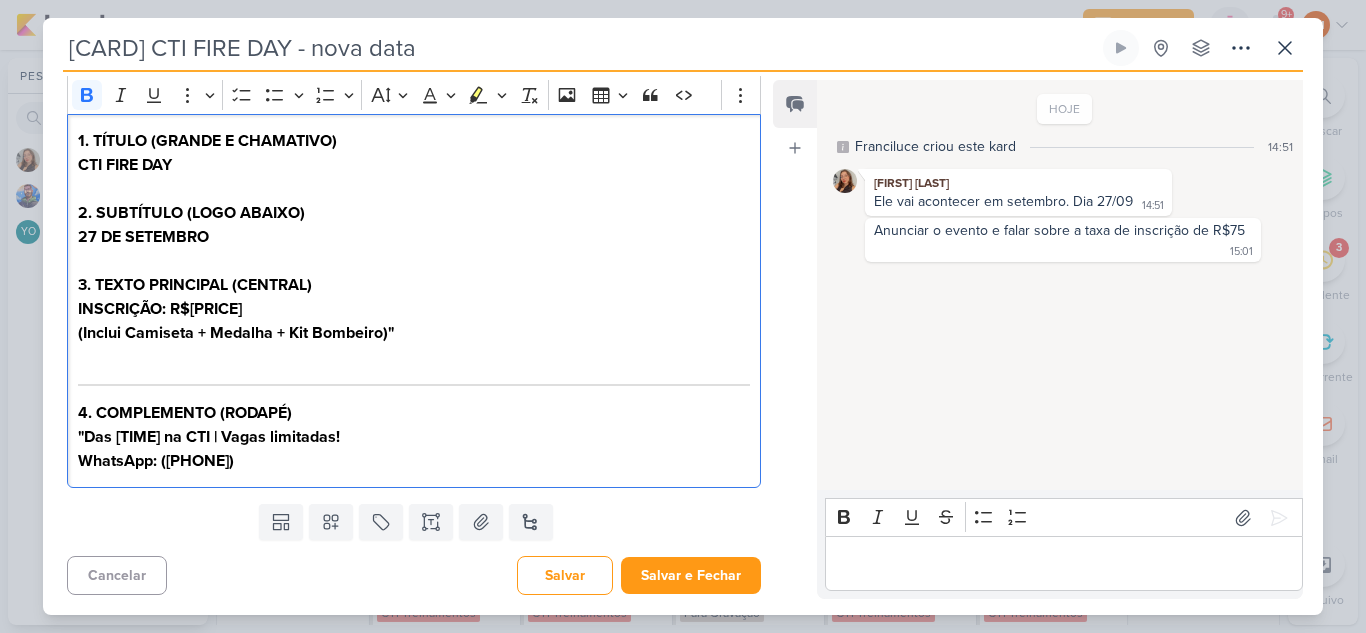 click on "INSCRIÇÃO: R$75,00 (Inclui Camiseta + Medalha + Kit Bombeiro)"" at bounding box center [414, 321] 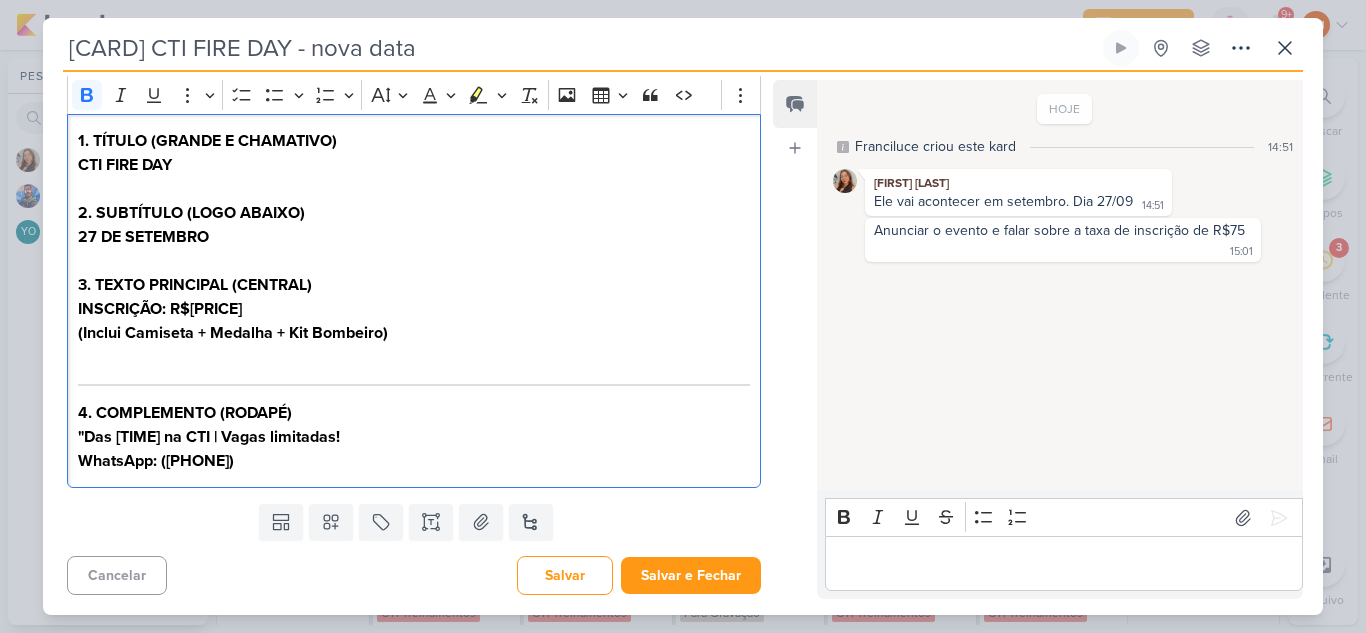 click on "1. TÍTULO (GRANDE E CHAMATIVO) CTI FIRE DAY 2. SUBTÍTULO (LOGO ABAIXO) 27 DE SETEMBRO 3. TEXTO PRINCIPAL (CENTRAL) INSCRIÇÃO: R$75,00 (Inclui Camiseta + Medalha + Kit Bombeiro) 4. COMPLEMENTO (RODAPÉ) "Das 9h às 13h na CTI | Vagas limitadas! WhatsApp: (12) 98846-2268"" at bounding box center (414, 301) 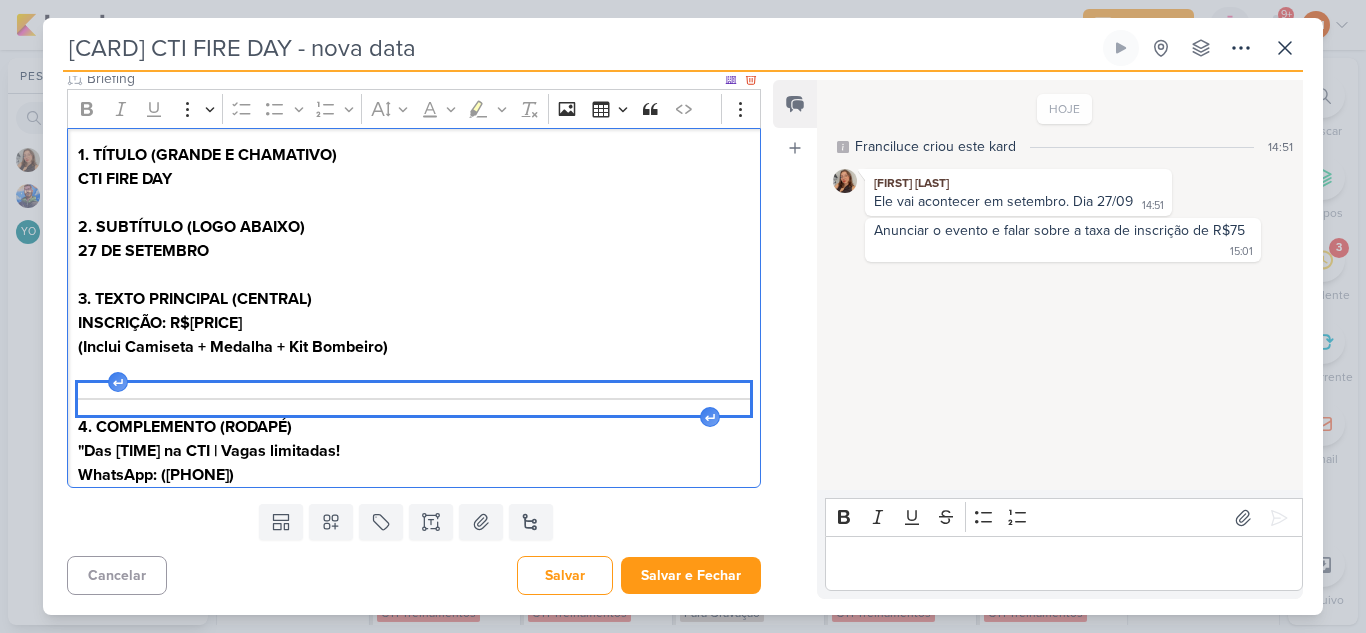 scroll, scrollTop: 256, scrollLeft: 0, axis: vertical 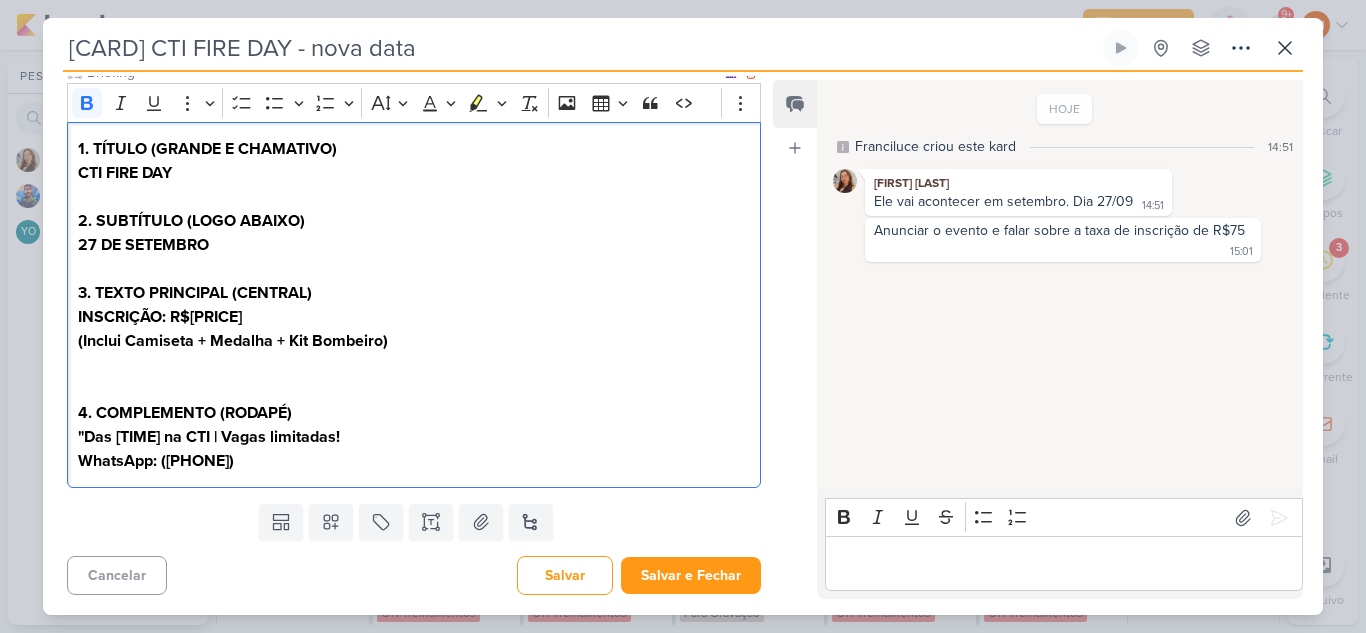 click on "1. TÍTULO (GRANDE E CHAMATIVO) CTI FIRE DAY 2. SUBTÍTULO (LOGO ABAIXO) 27 DE SETEMBRO 3. TEXTO PRINCIPAL (CENTRAL) INSCRIÇÃO: R$75,00 (Inclui Camiseta + Medalha + Kit Bombeiro) 4. COMPLEMENTO (RODAPÉ) "Das 9h às 13h na CTI | Vagas limitadas! WhatsApp: (12) 98846-2268"" at bounding box center (414, 305) 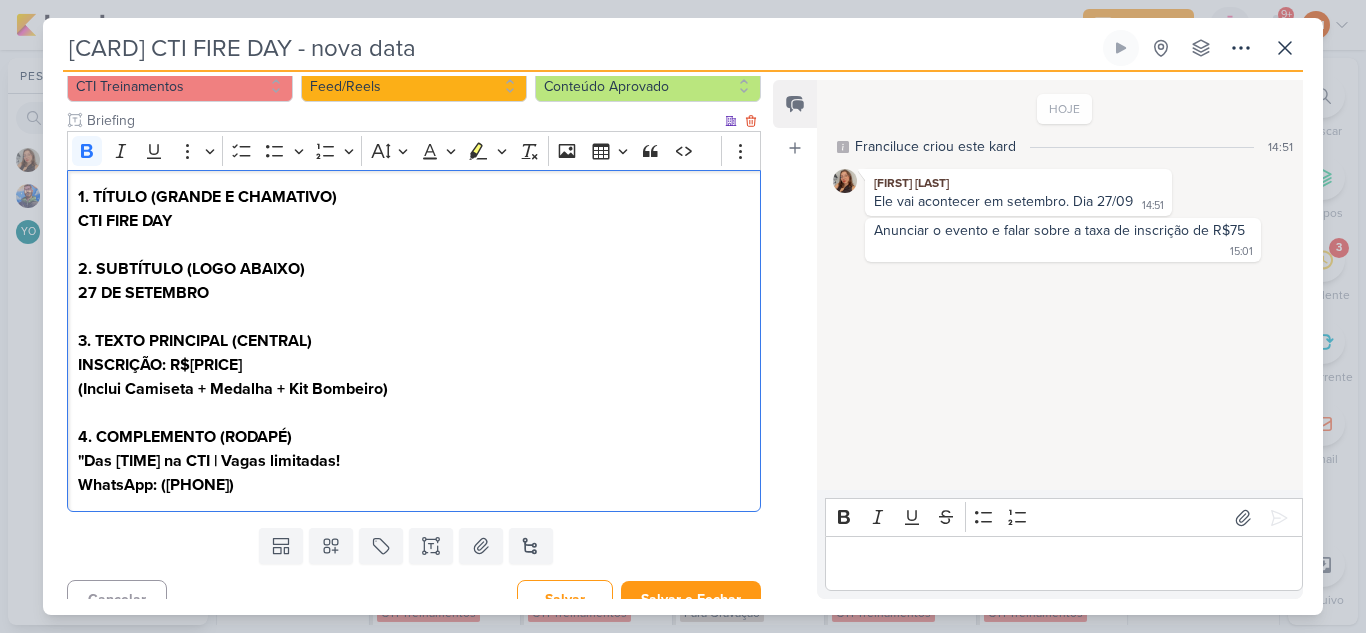 scroll, scrollTop: 238, scrollLeft: 0, axis: vertical 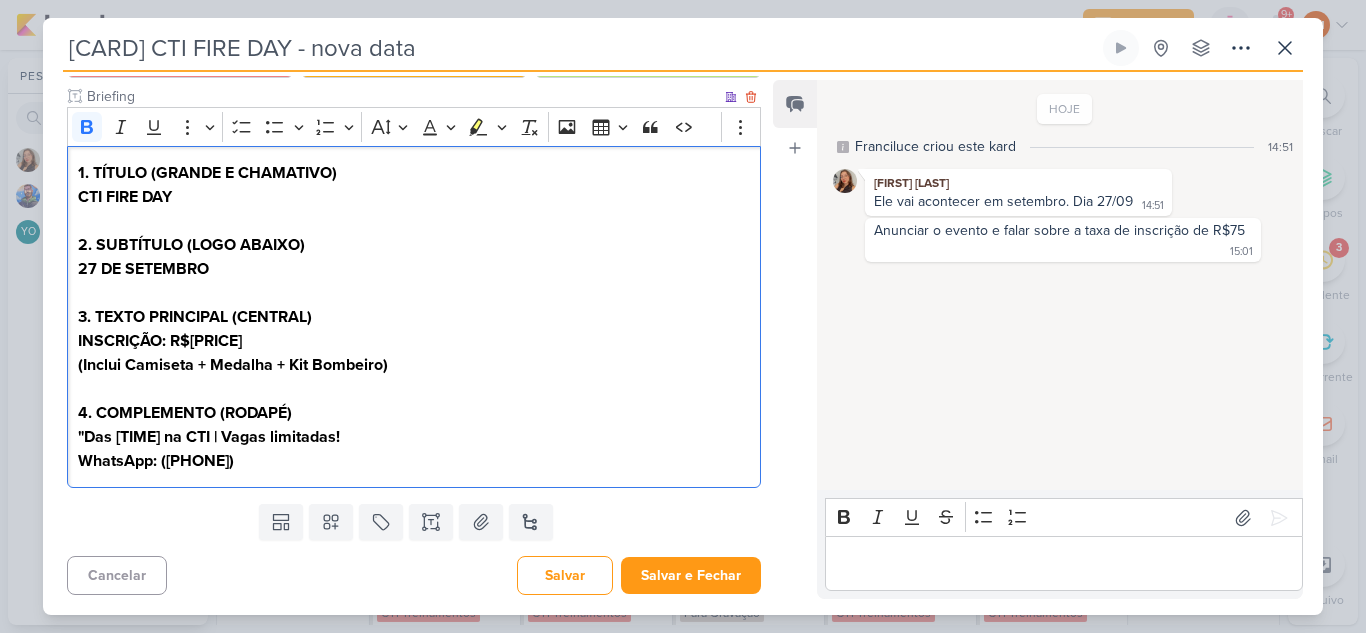 click on ""Das 9h às 13h na CTI | Vagas limitadas!" at bounding box center (209, 437) 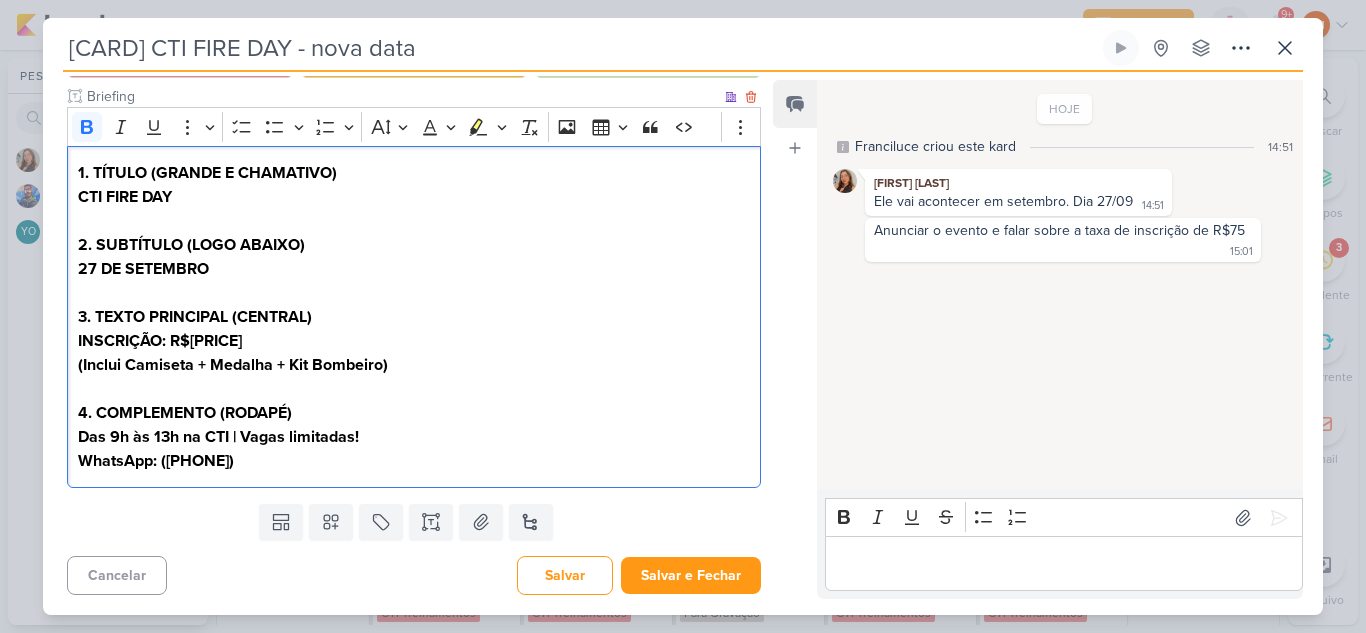 click on "Das 9h às 13h na CTI | Vagas limitadas! WhatsApp: (12) 98846-2268"" at bounding box center (414, 449) 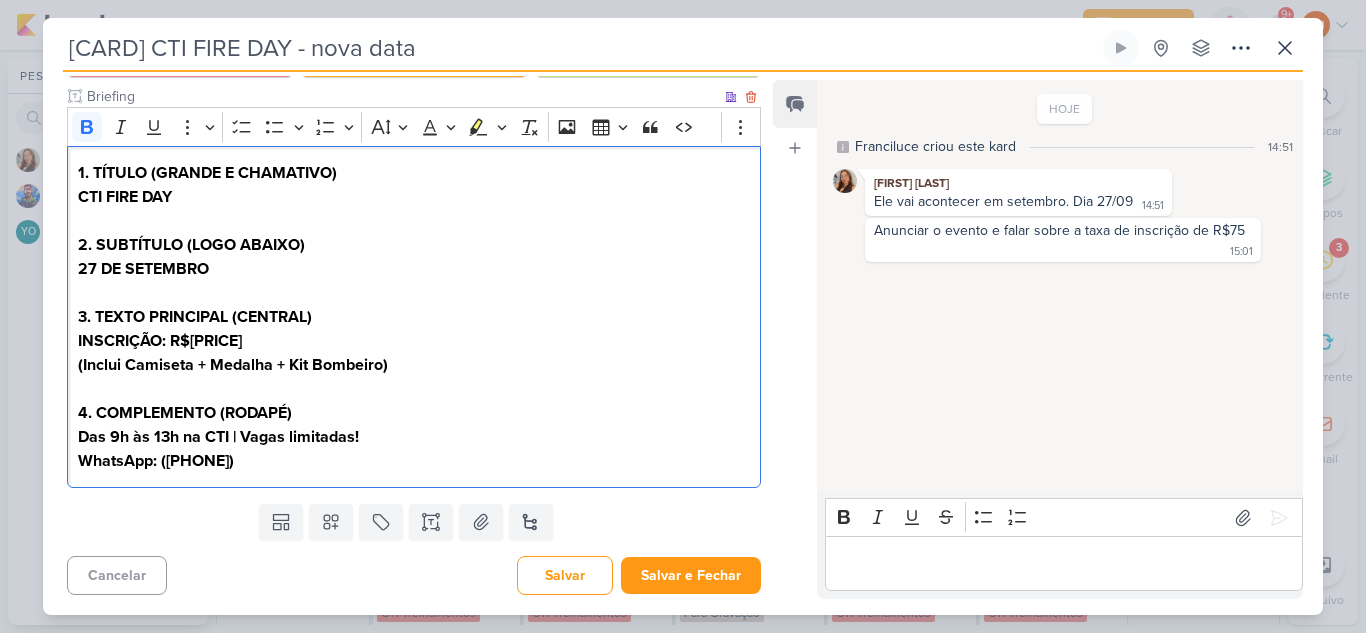 click on "CTI FIRE DAY" at bounding box center [125, 197] 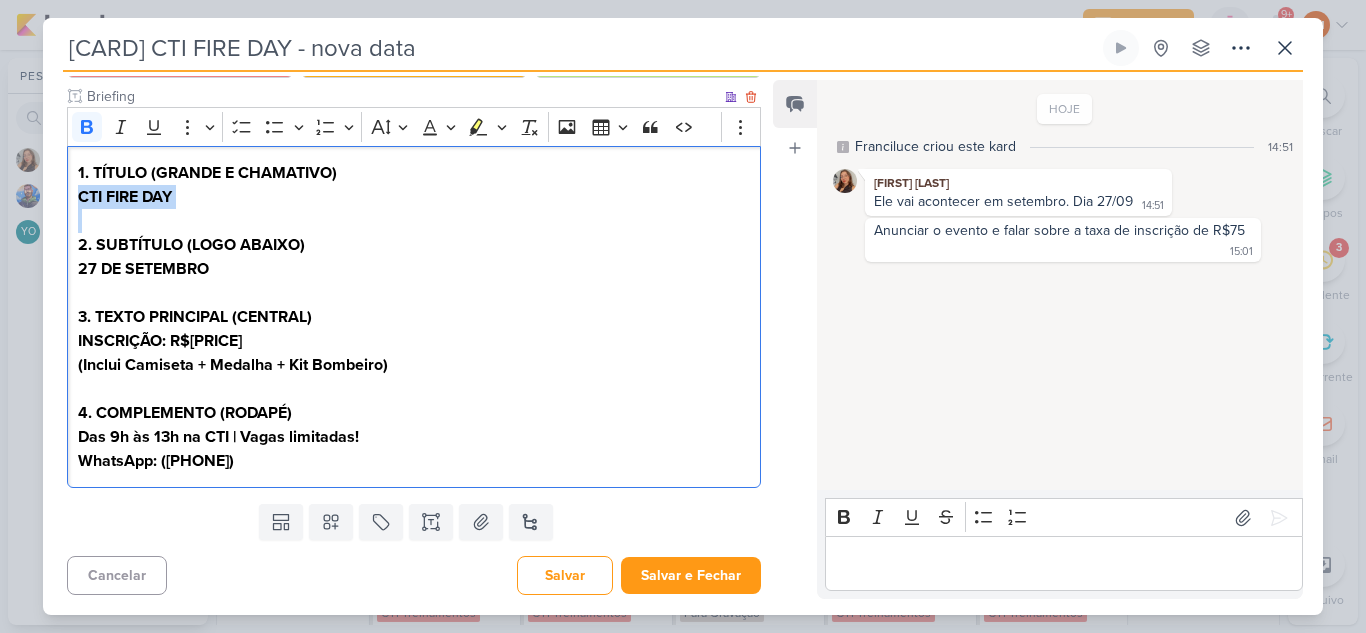 click on "CTI FIRE DAY" at bounding box center [125, 197] 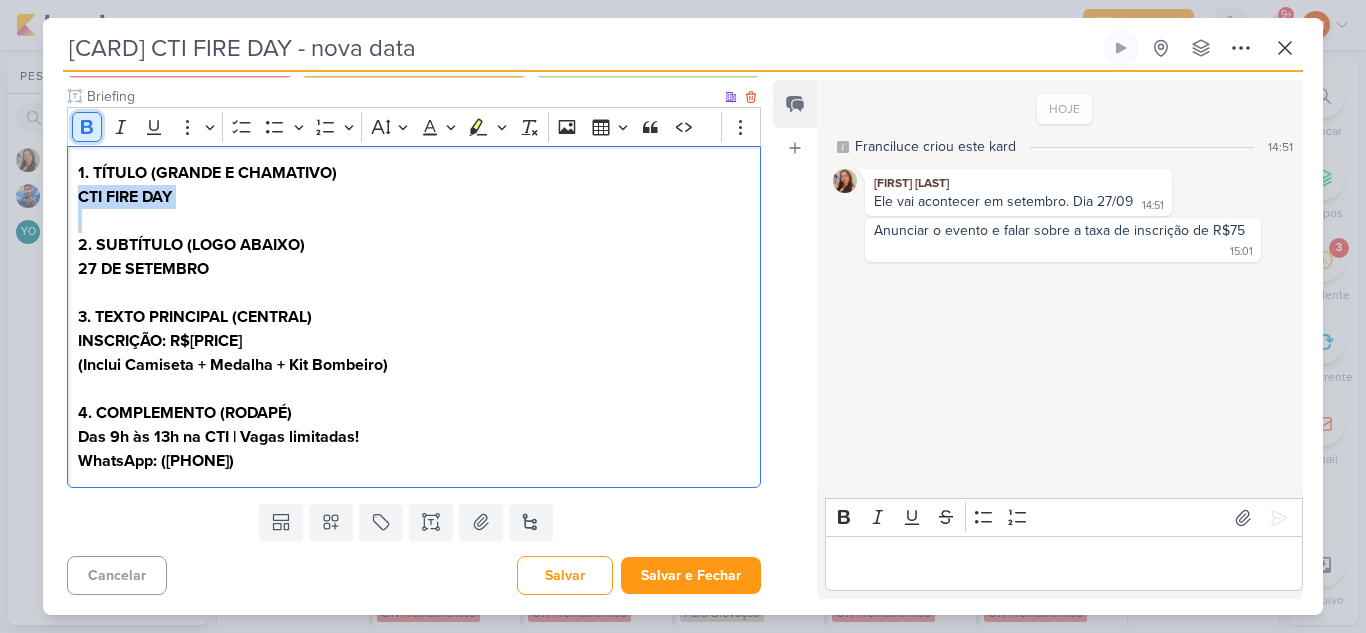 click 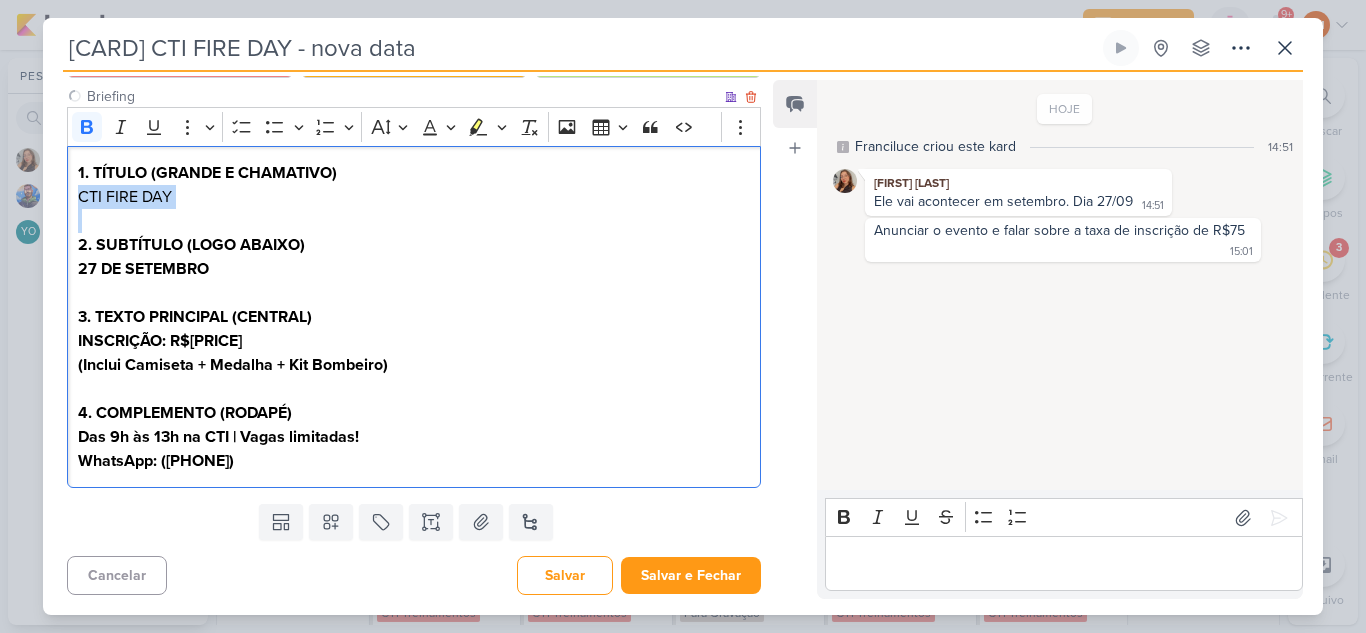 click on "27 DE SETEMBRO" at bounding box center (143, 269) 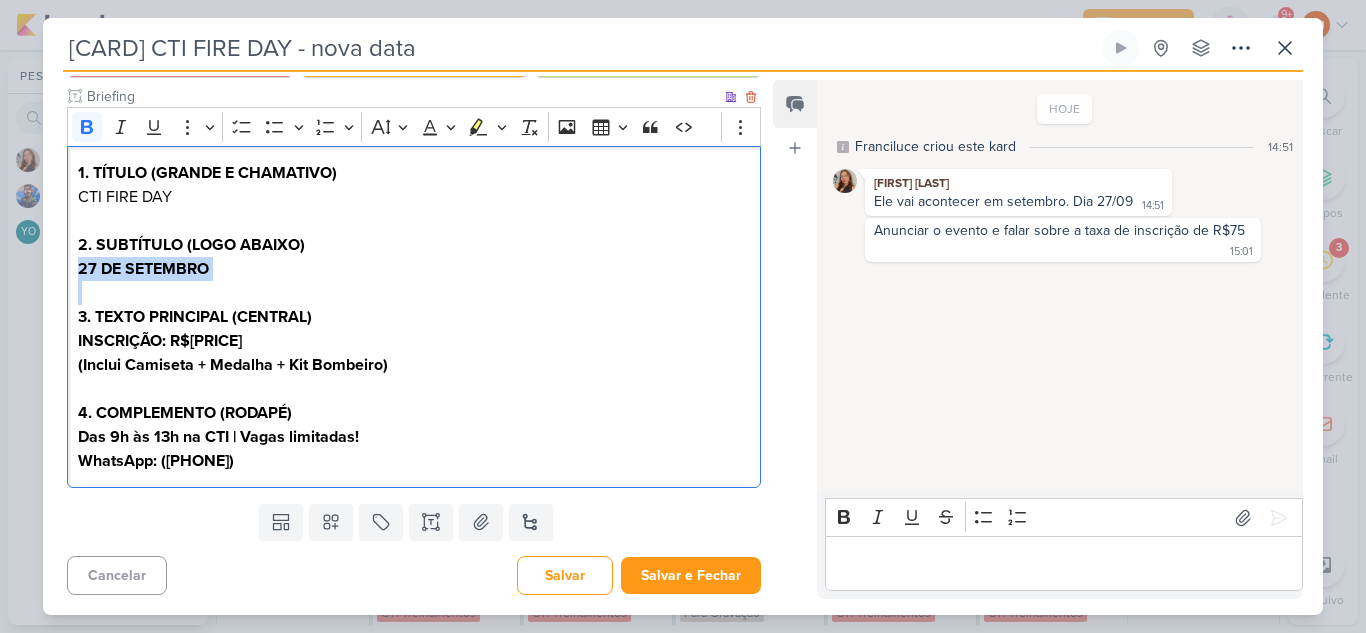 click on "27 DE SETEMBRO" at bounding box center (143, 269) 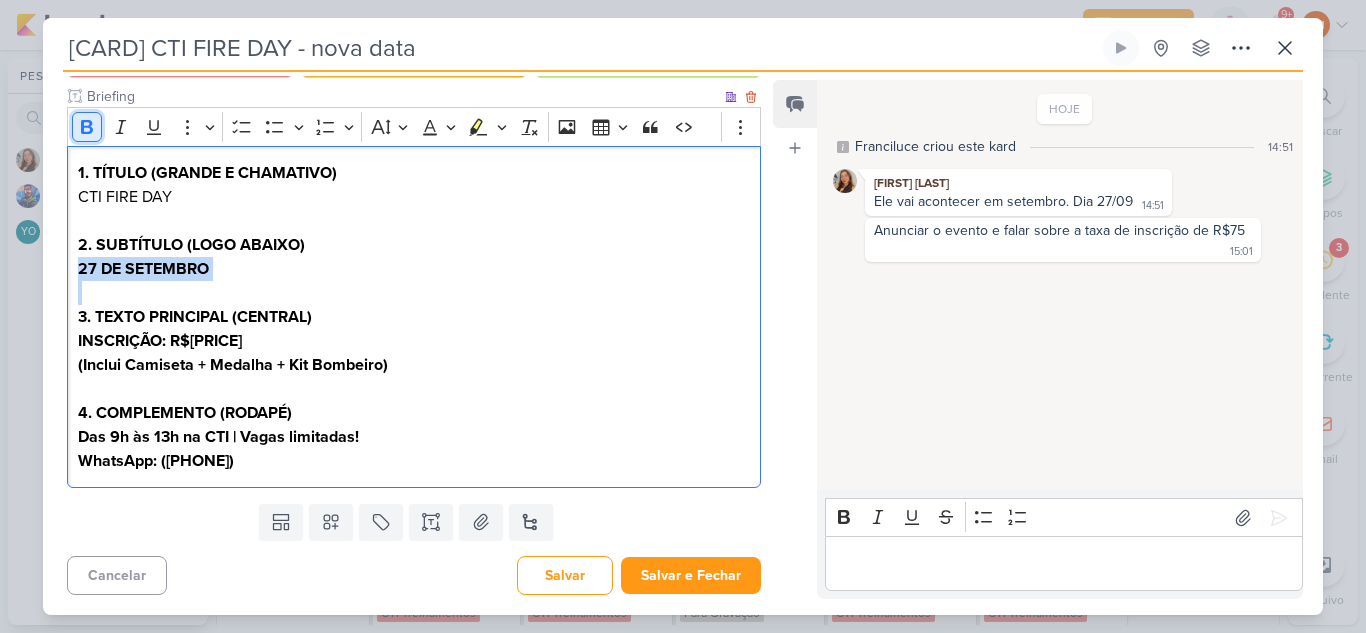 click 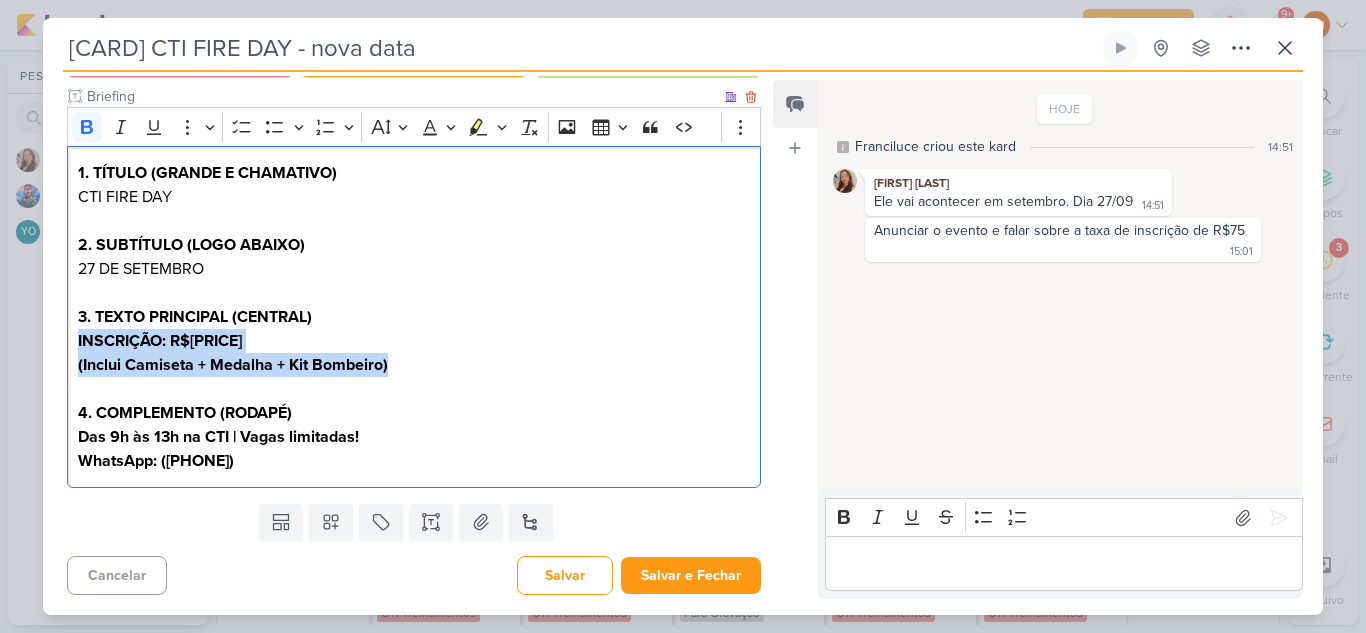 drag, startPoint x: 392, startPoint y: 367, endPoint x: 73, endPoint y: 338, distance: 320.31546 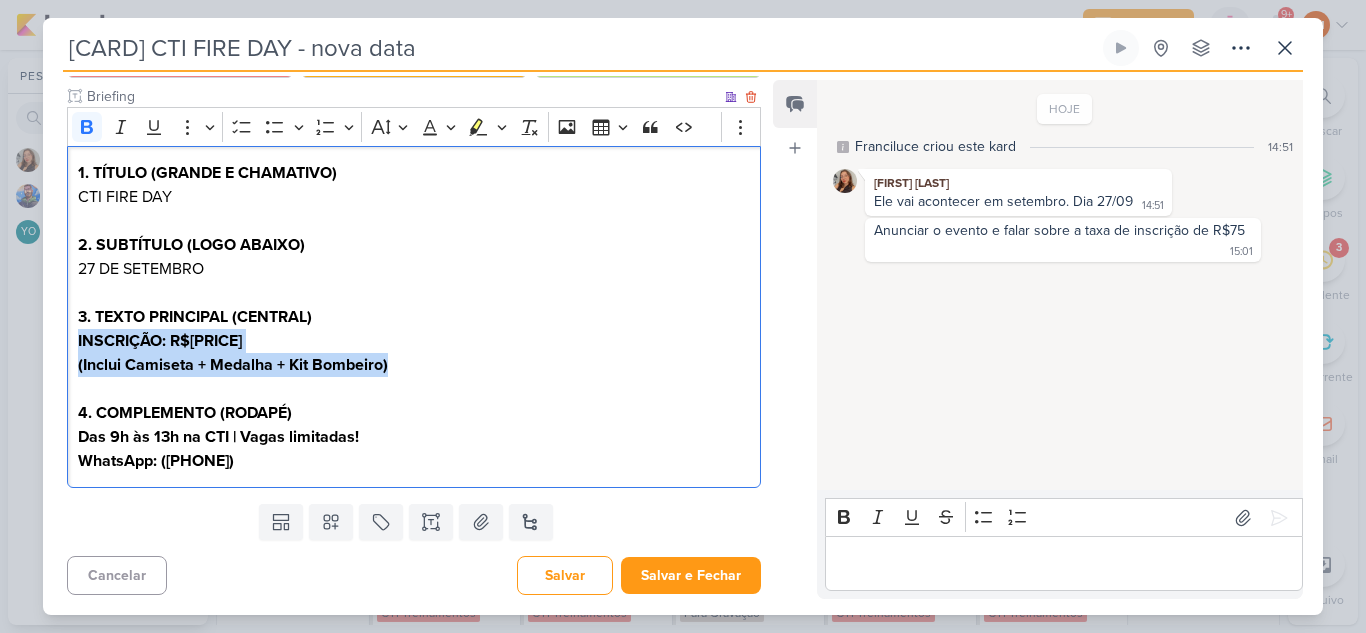 click on "1. TÍTULO (GRANDE E CHAMATIVO) CTI FIRE DAY 2. SUBTÍTULO (LOGO ABAIXO) 27 DE SETEMBRO 3. TEXTO PRINCIPAL (CENTRAL) INSCRIÇÃO: R$75,00 (Inclui Camiseta + Medalha + Kit Bombeiro) 4. COMPLEMENTO (RODAPÉ) Das 9h às 13h na CTI | Vagas limitadas! WhatsApp: (12) 98846-2268" at bounding box center (414, 317) 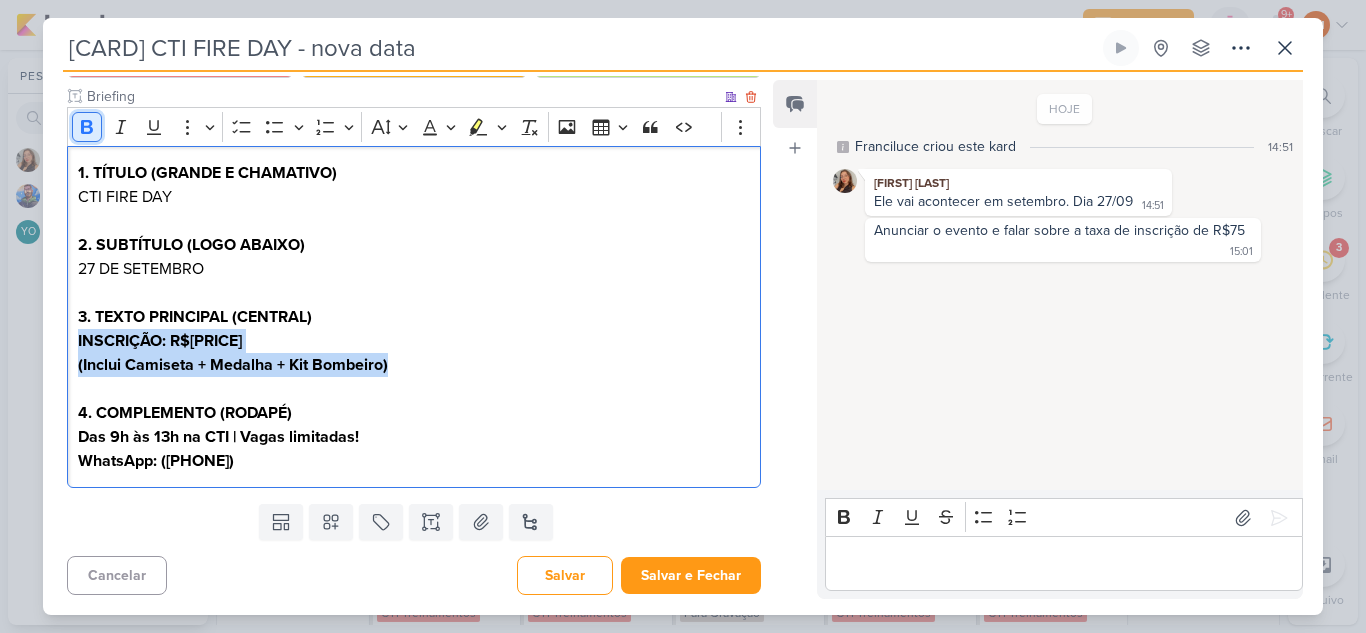 click 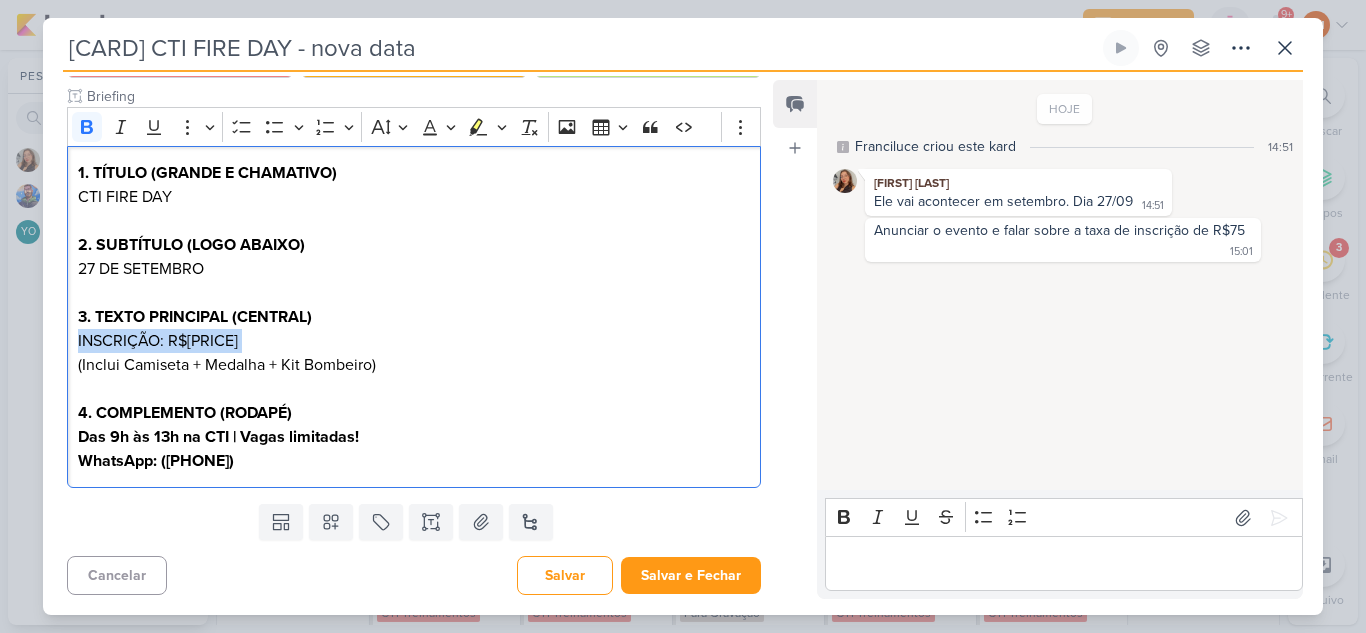 drag, startPoint x: 293, startPoint y: 466, endPoint x: 66, endPoint y: 443, distance: 228.16222 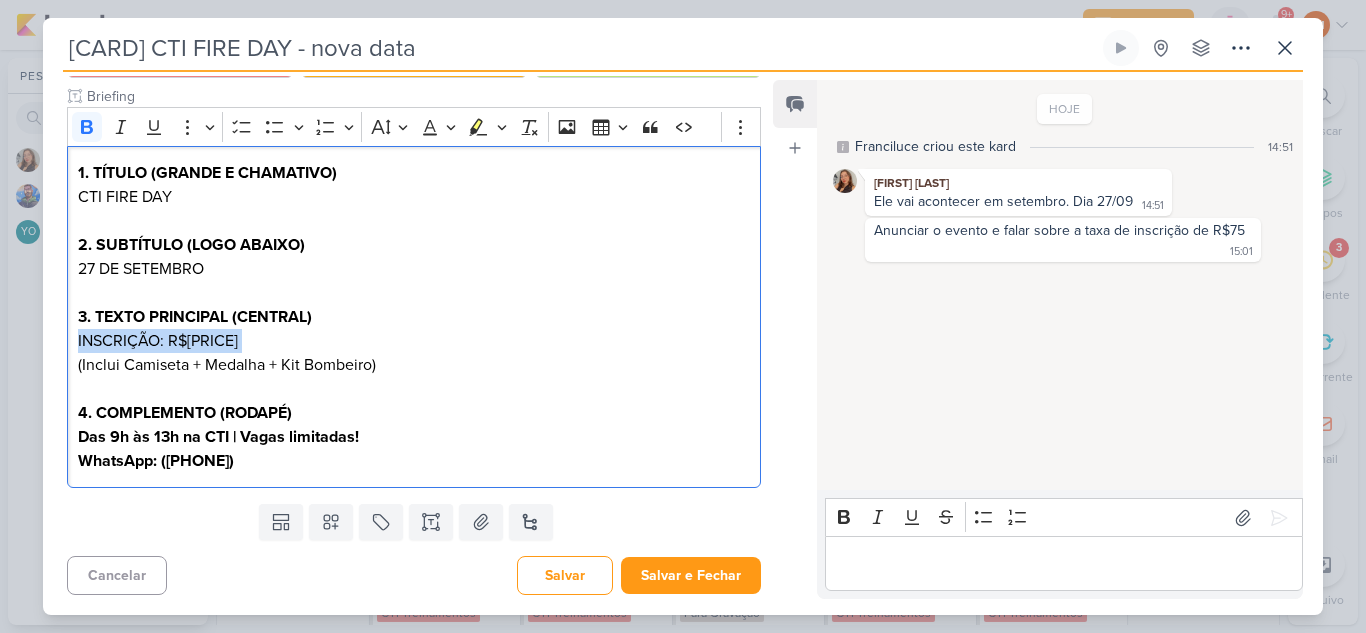 click on "Cliente
CTI Treinamentos
Tipo de Conteúdo" at bounding box center (406, 260) 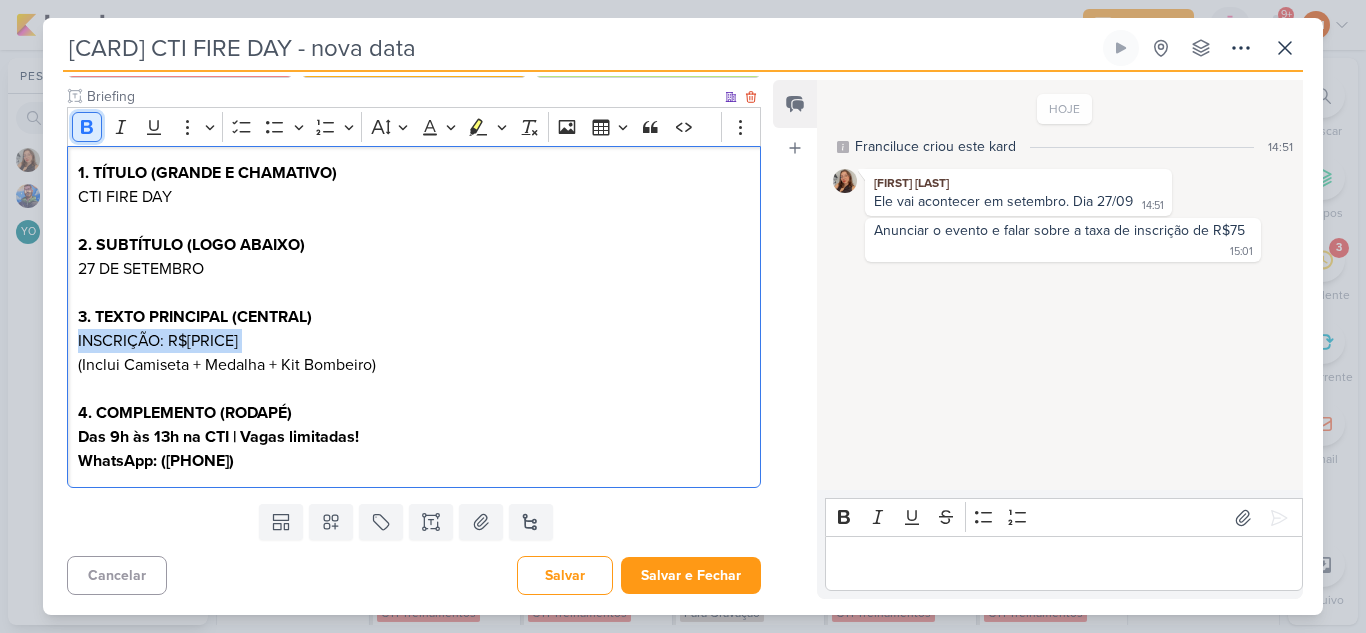 click on "Bold" at bounding box center [87, 127] 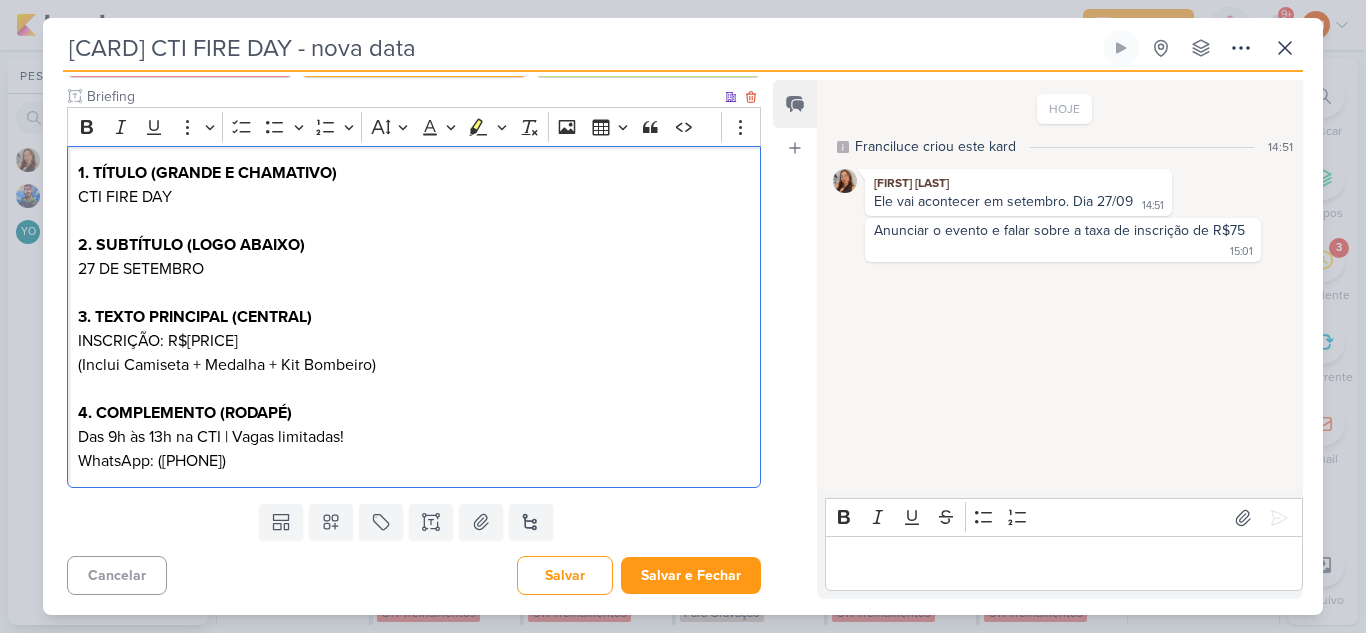 click at bounding box center [414, 389] 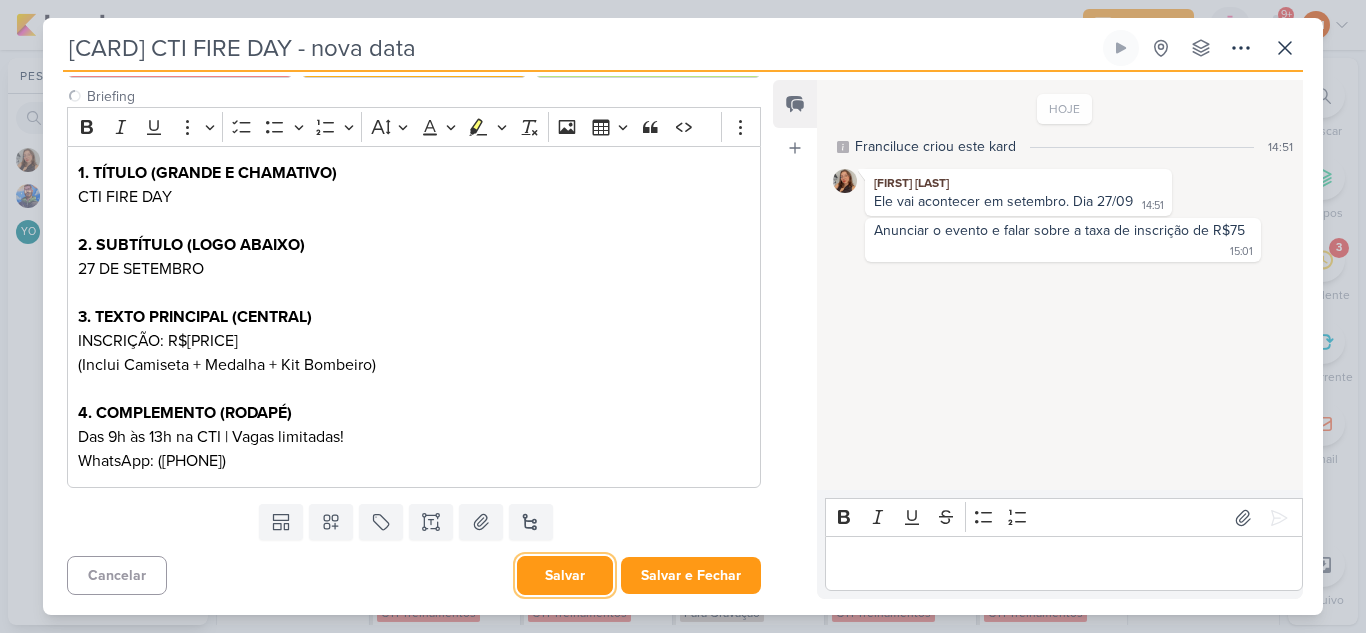 click on "Salvar" at bounding box center [565, 575] 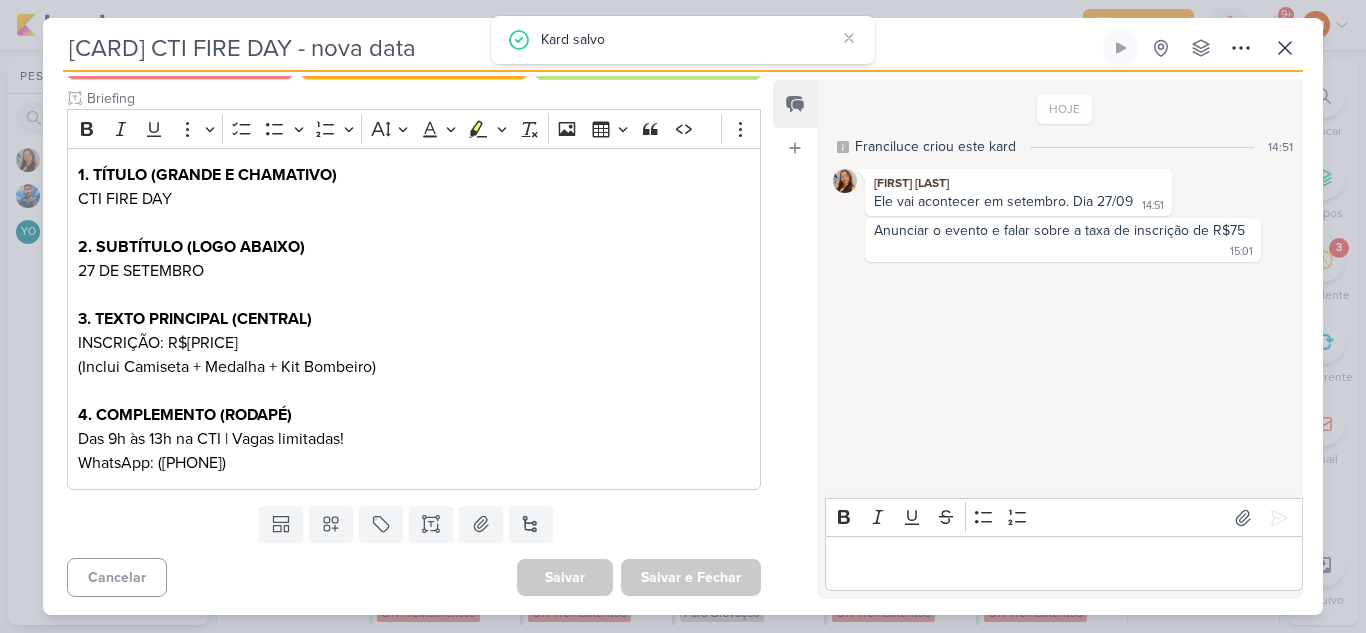 scroll, scrollTop: 238, scrollLeft: 0, axis: vertical 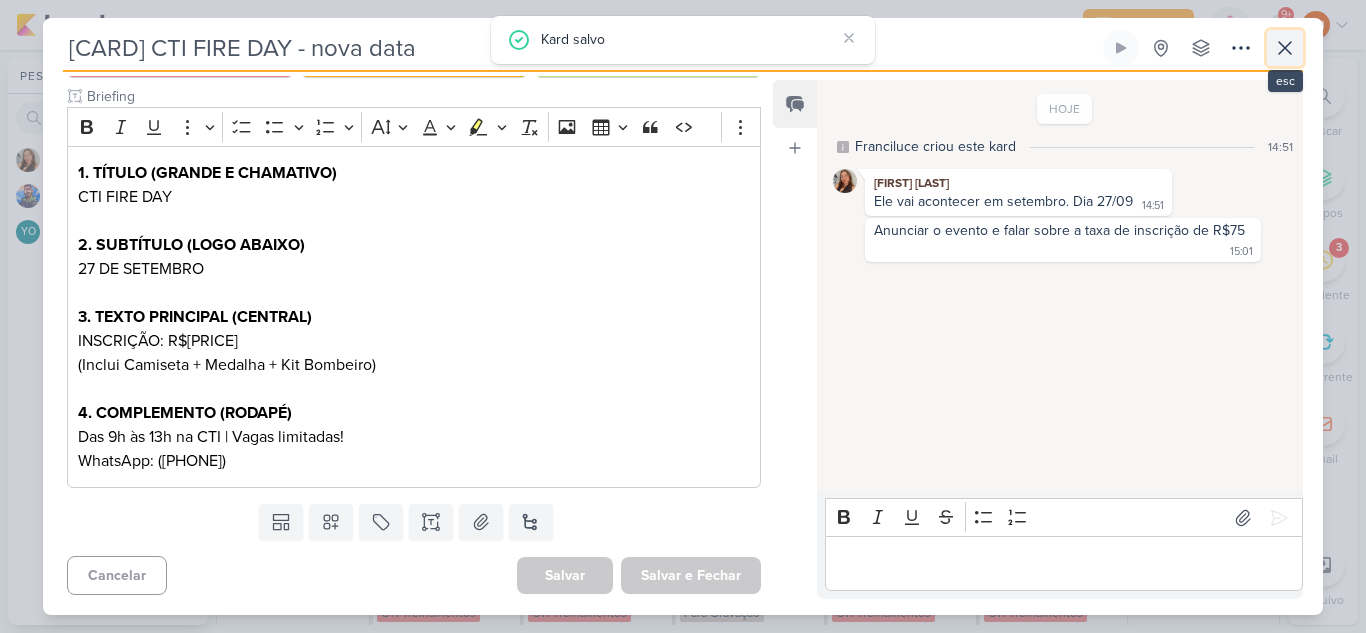 click 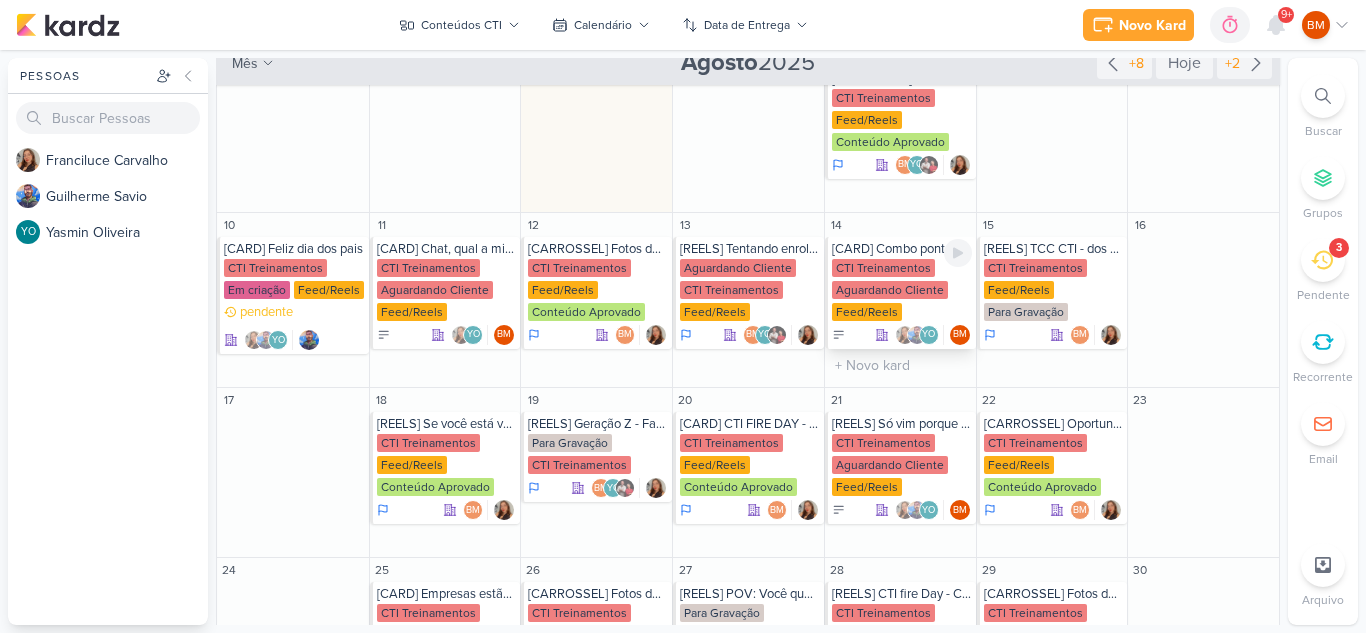 click on "CTI Treinamentos" at bounding box center [883, 268] 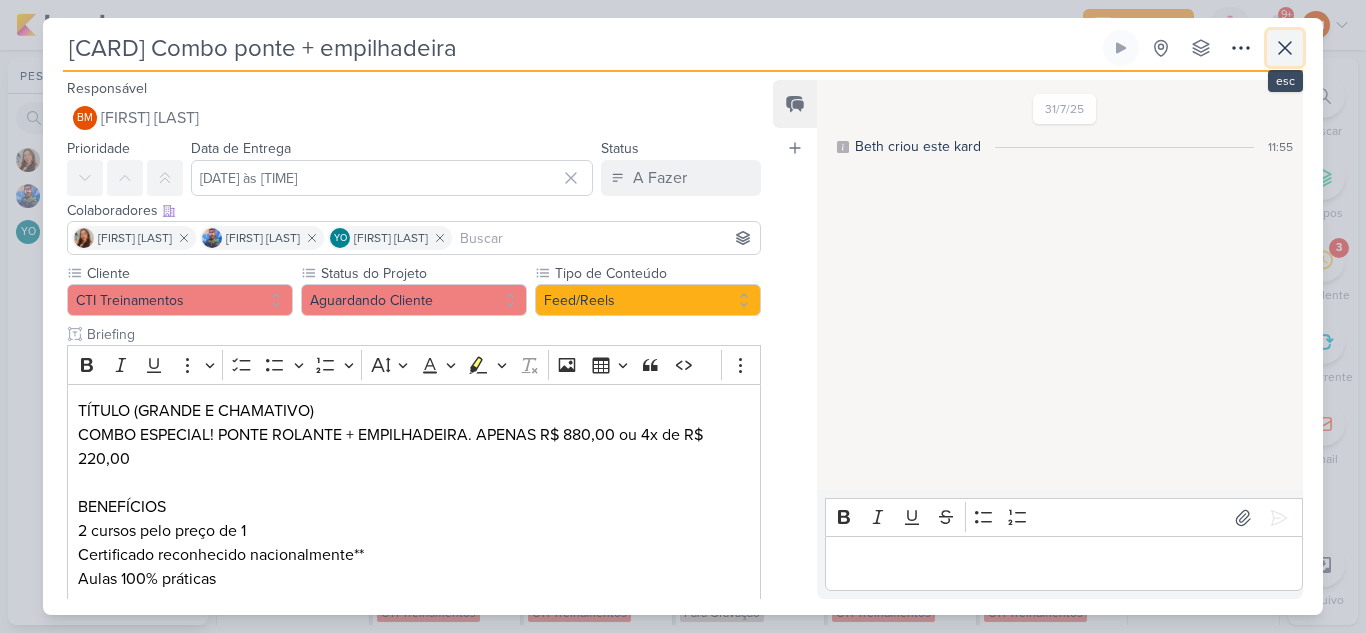 click 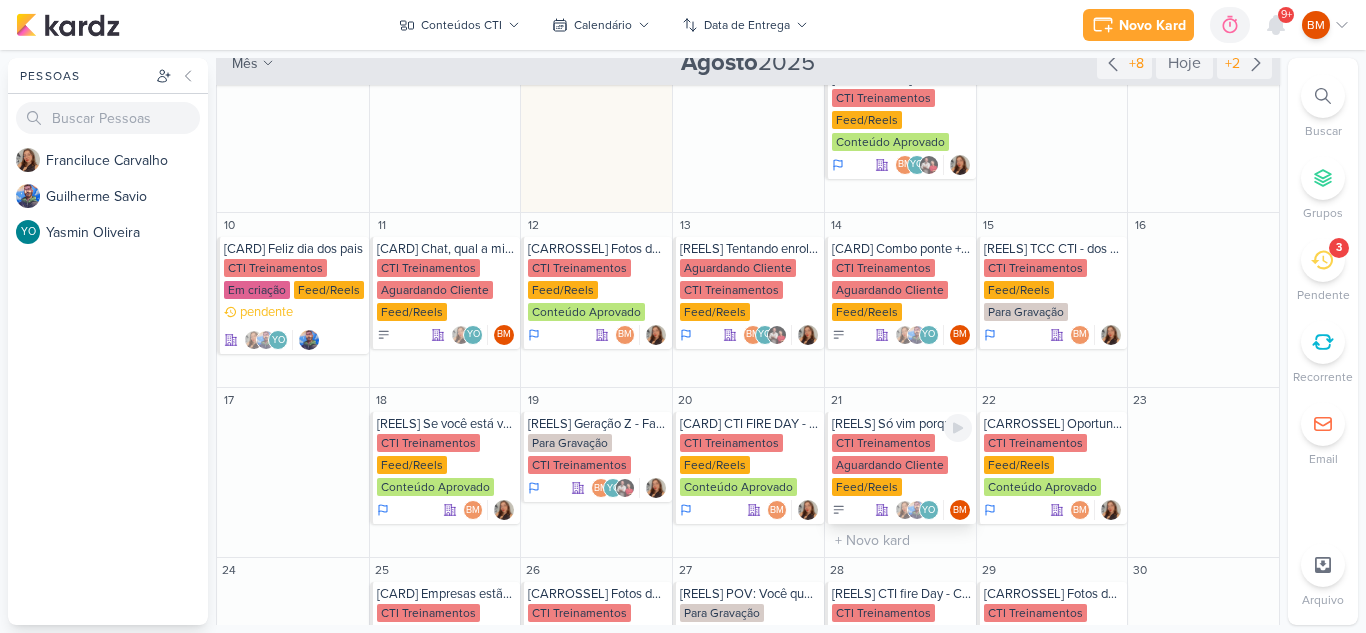 click on "CTI Treinamentos" at bounding box center (883, 443) 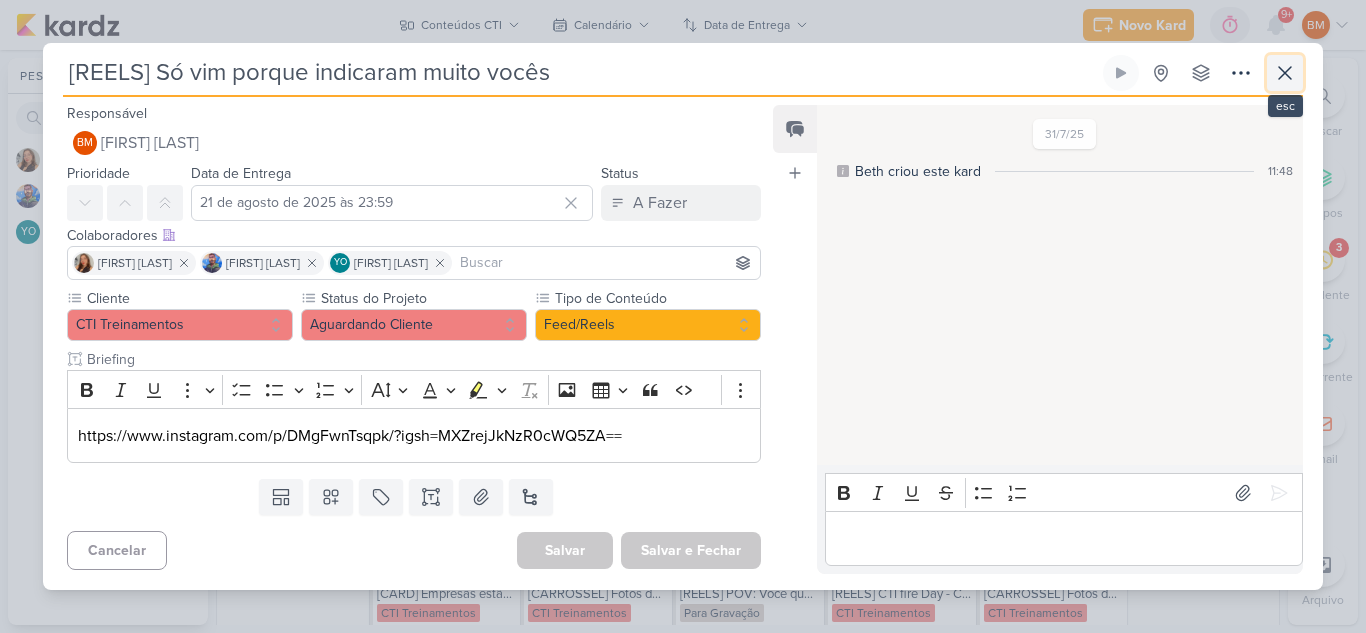click 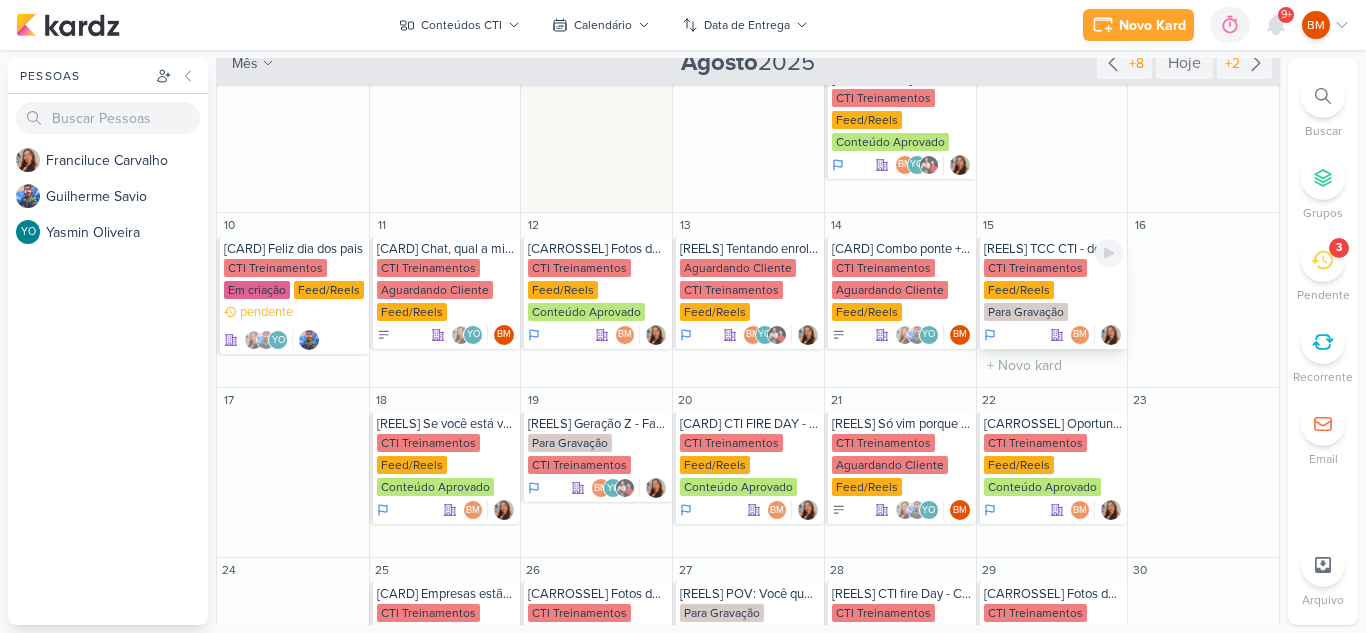click on "CTI Treinamentos" at bounding box center [1035, 268] 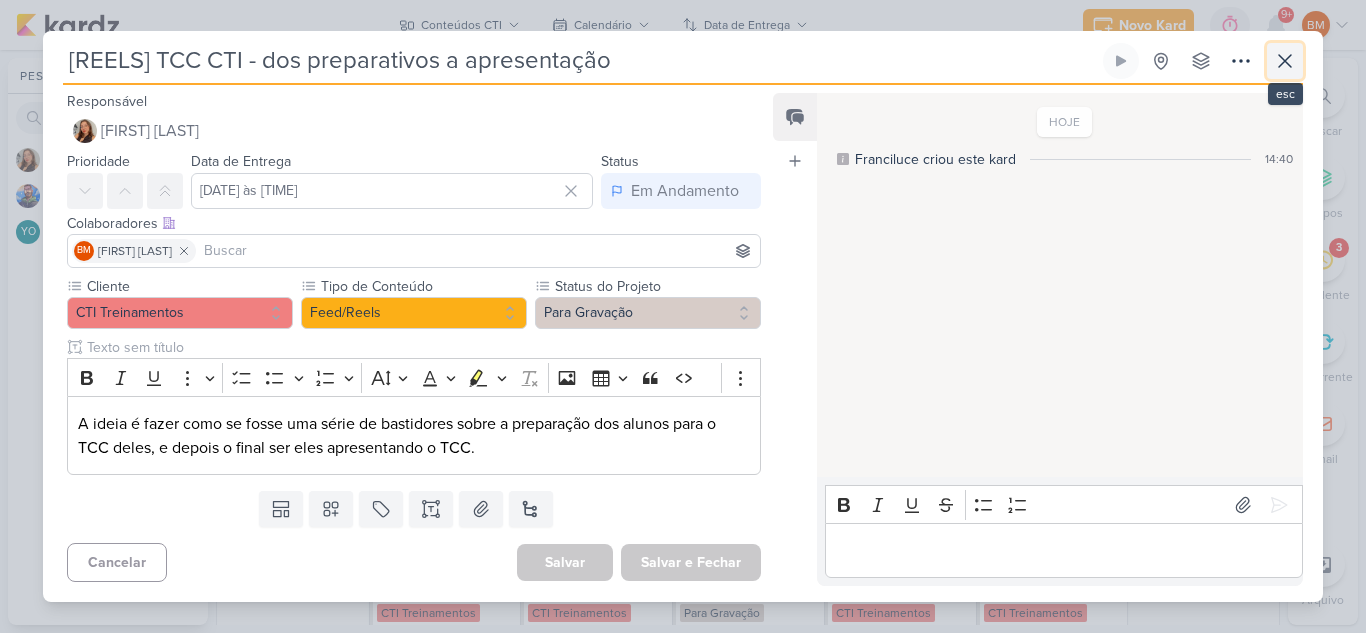 click 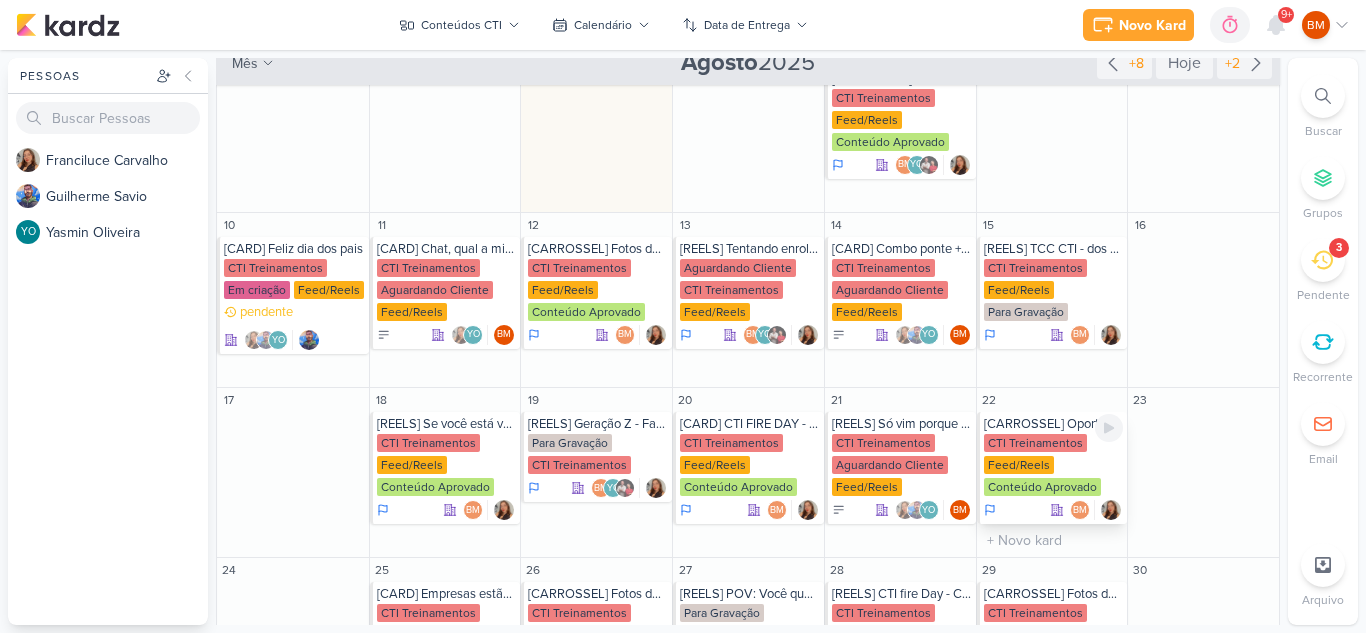 click on "CTI Treinamentos" at bounding box center (1035, 443) 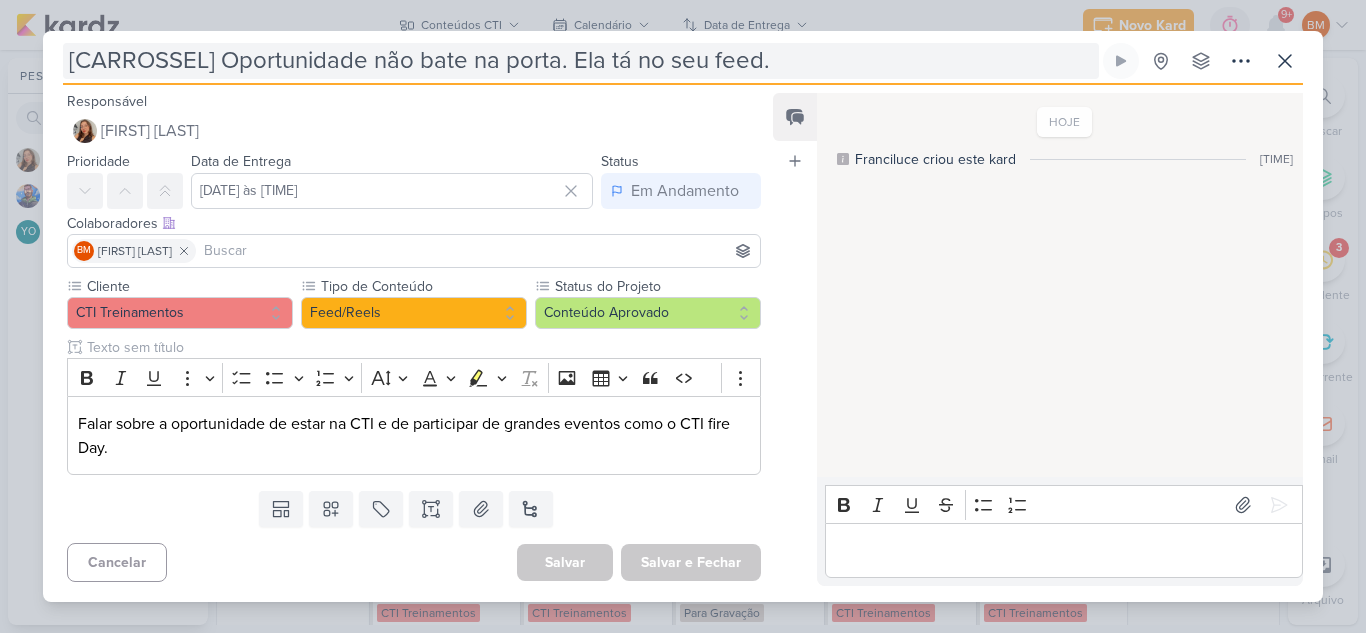 click on "[CARROSSEL] Oportunidade não bate na porta. Ela tá no seu feed." at bounding box center [581, 61] 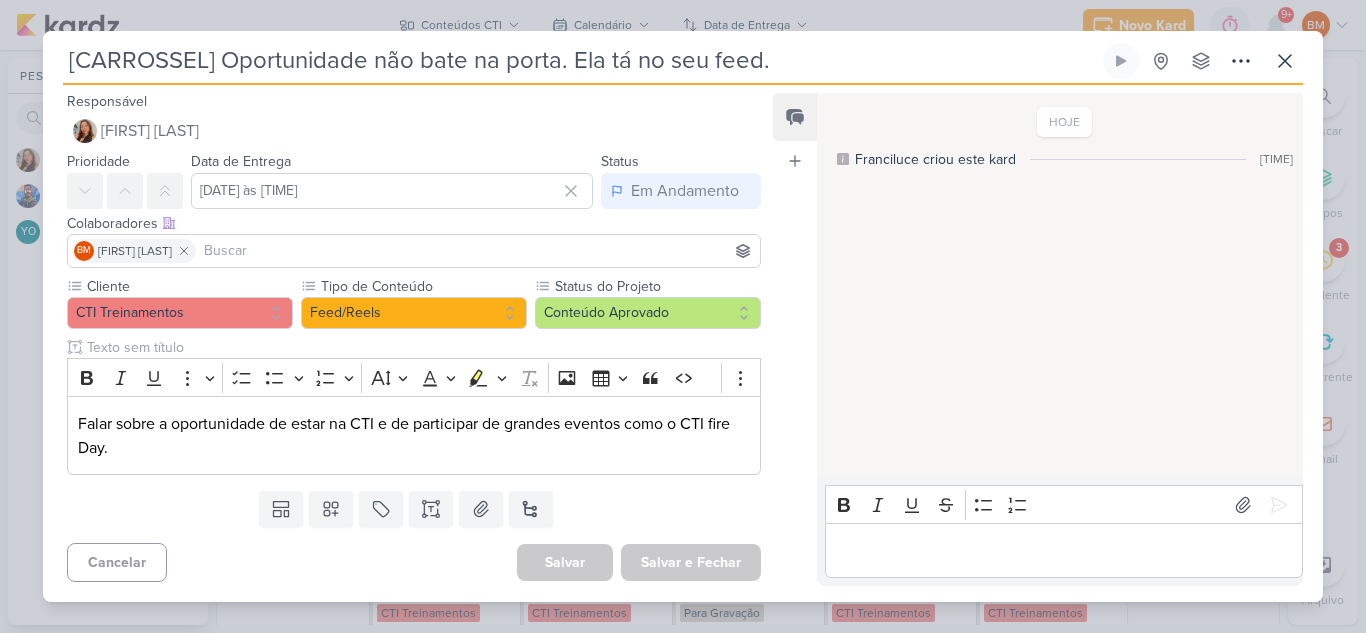 click on "[CARROSSEL] Oportunidade não bate na porta. Ela tá no seu feed." at bounding box center [581, 61] 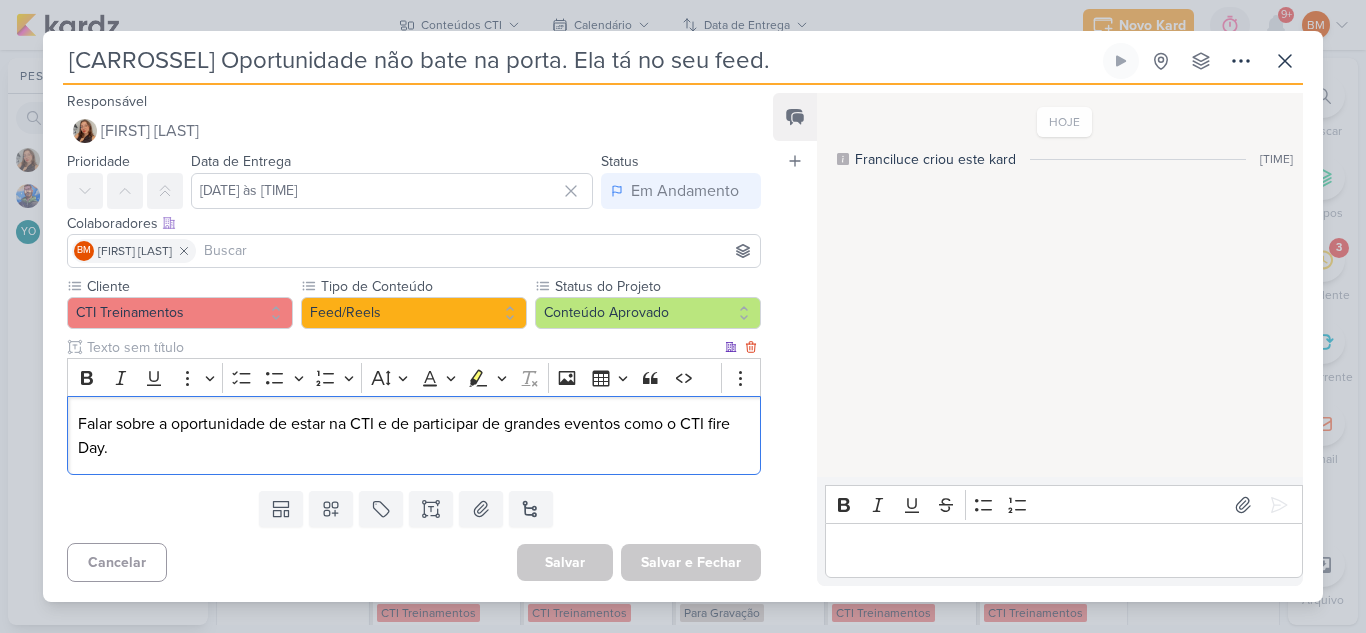 click on "Falar sobre a oportunidade de estar na CTI e de participar de grandes eventos como o CTI fire Day." at bounding box center [414, 436] 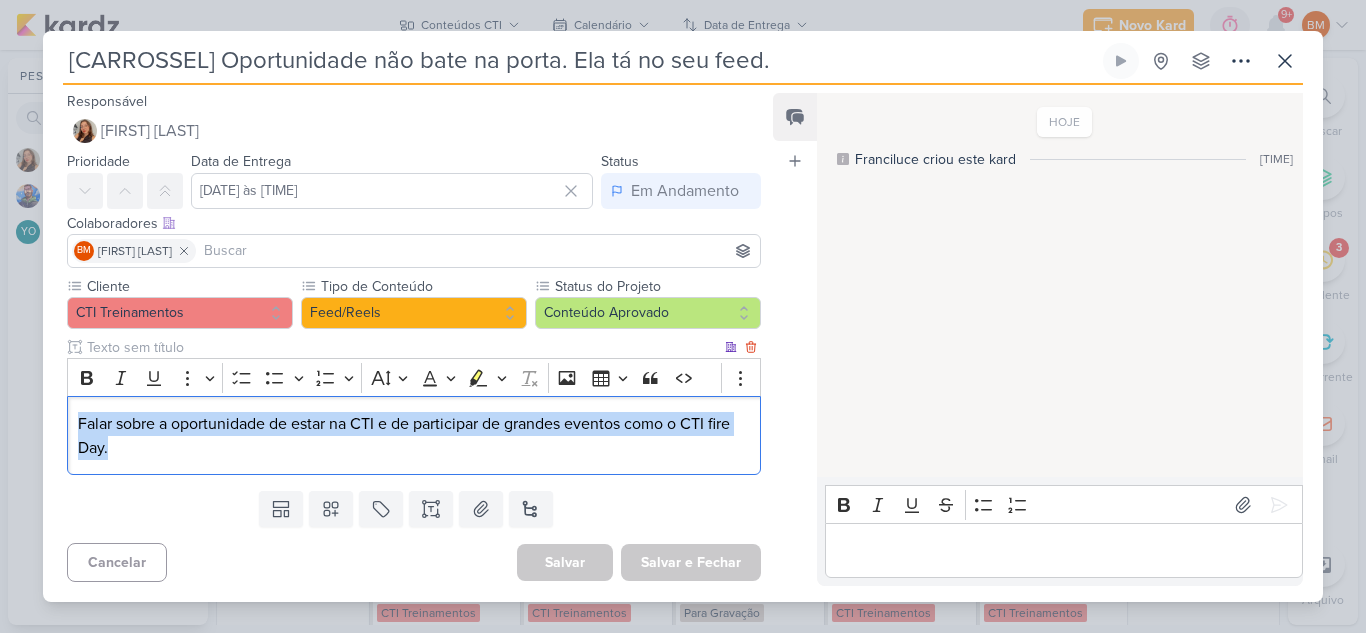 click on "Falar sobre a oportunidade de estar na CTI e de participar de grandes eventos como o CTI fire Day." at bounding box center [414, 436] 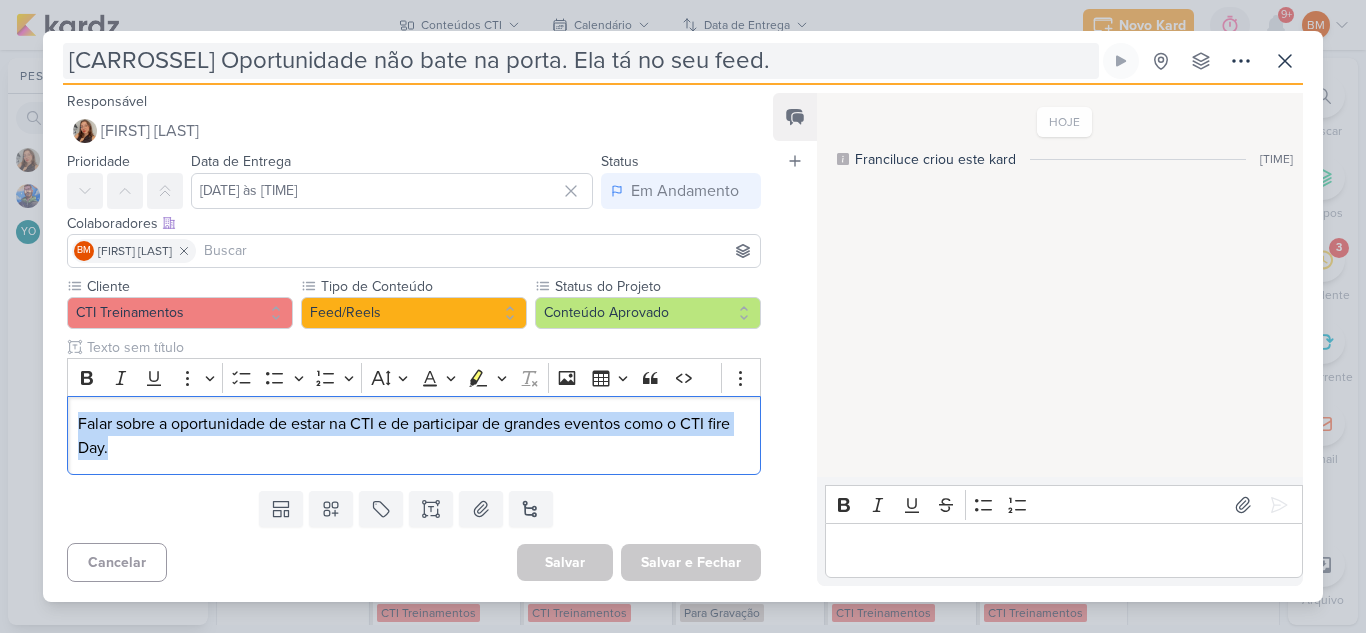 click on "[CARROSSEL] Oportunidade não bate na porta. Ela tá no seu feed." at bounding box center (581, 61) 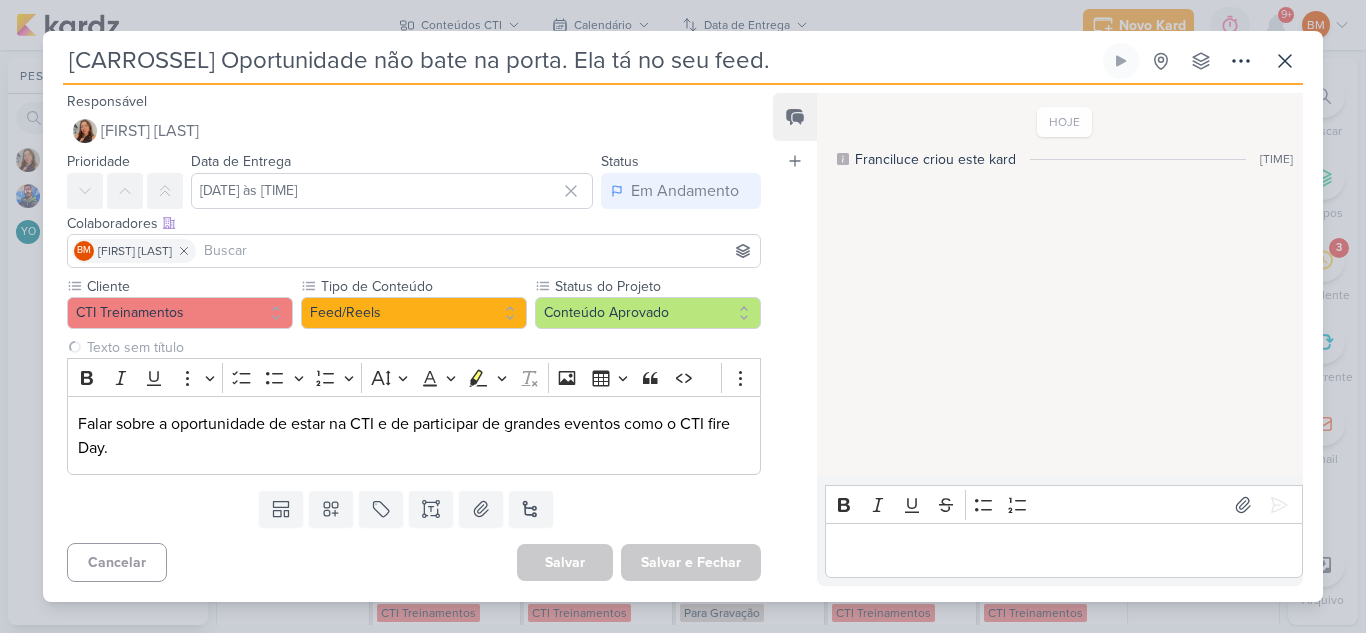 click on "[CARROSSEL] Oportunidade não bate na porta. Ela tá no seu feed." at bounding box center [581, 61] 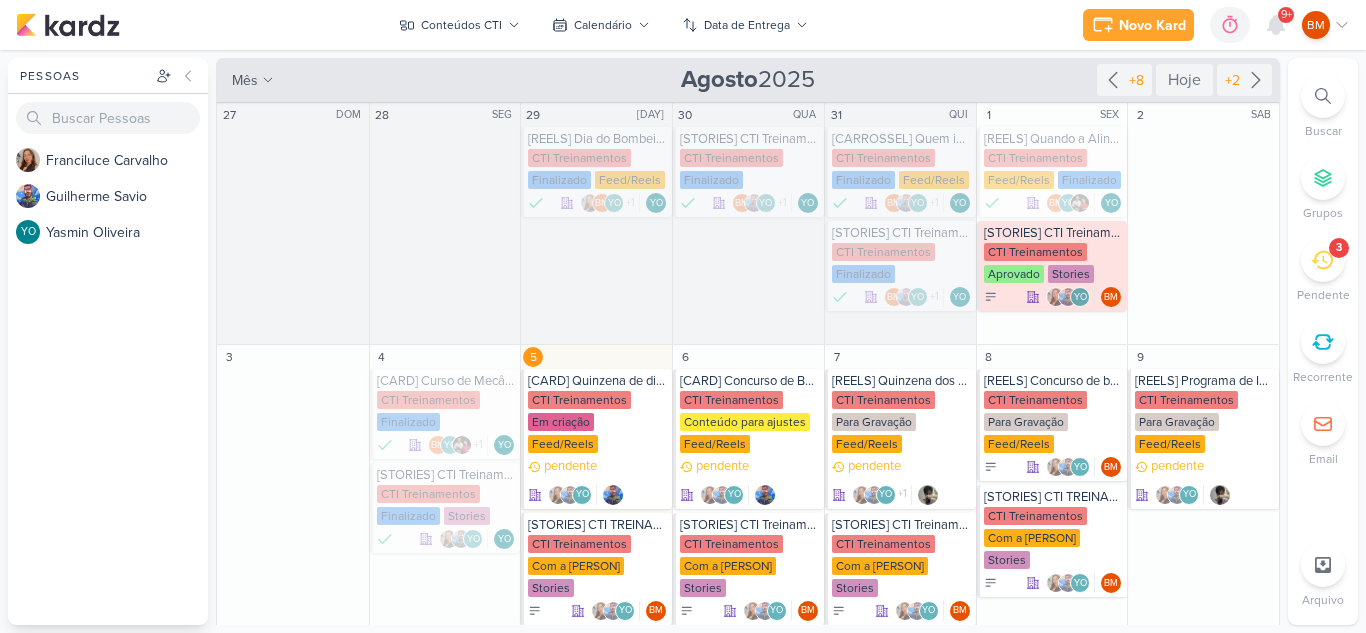scroll, scrollTop: 0, scrollLeft: 0, axis: both 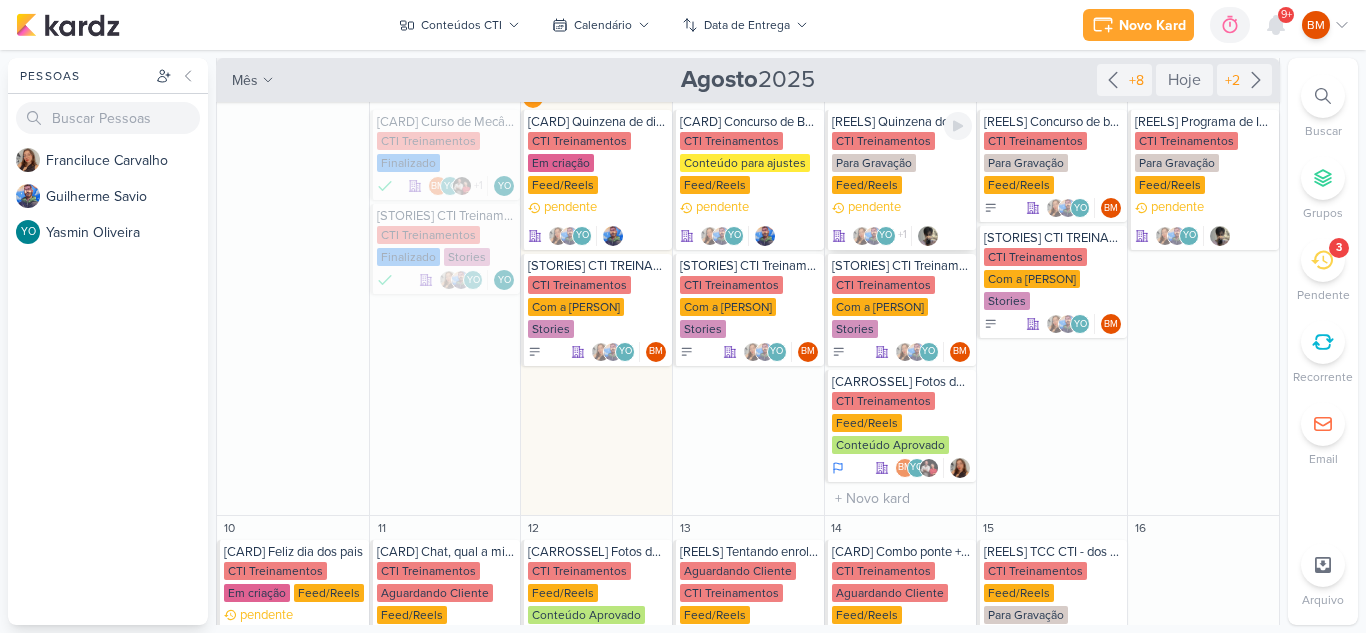 click on "CTI Treinamentos" at bounding box center [883, 141] 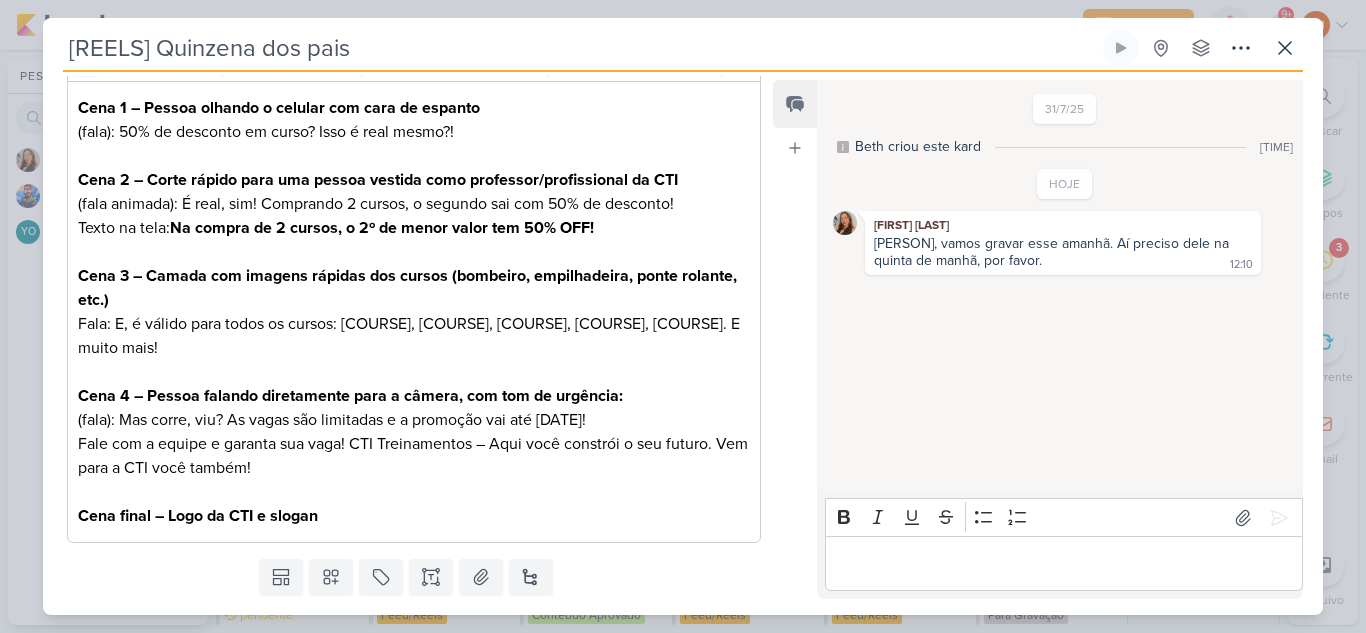 scroll, scrollTop: 358, scrollLeft: 0, axis: vertical 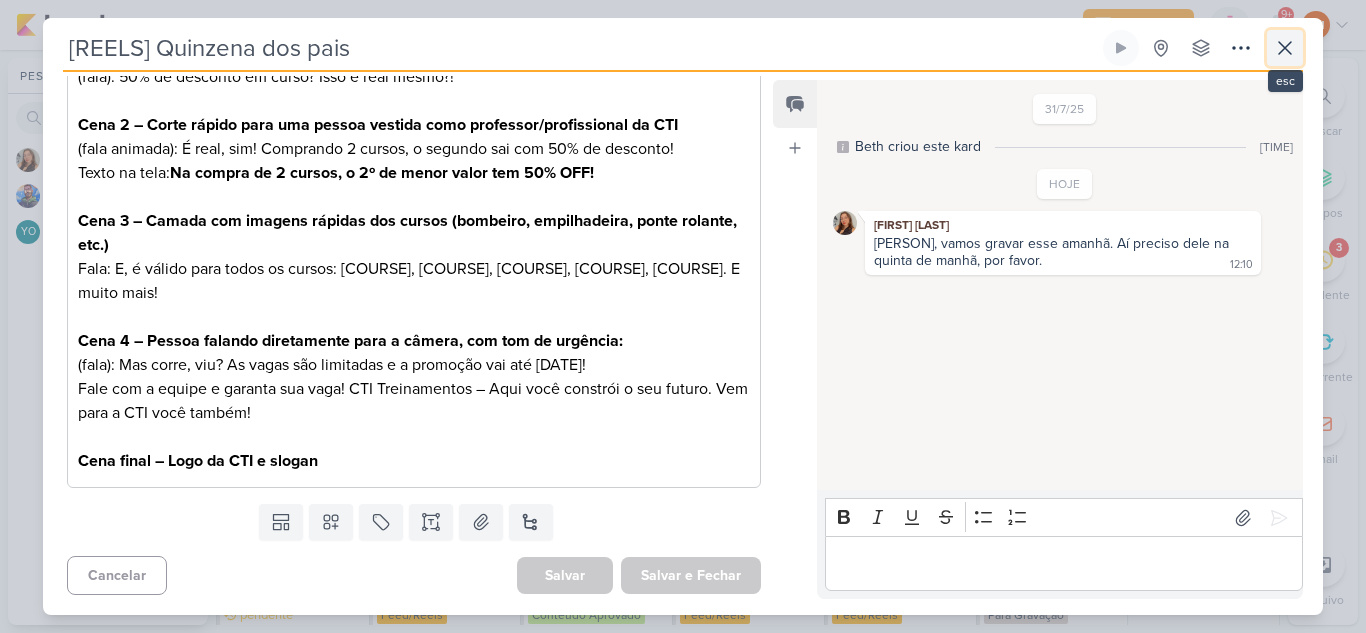 click 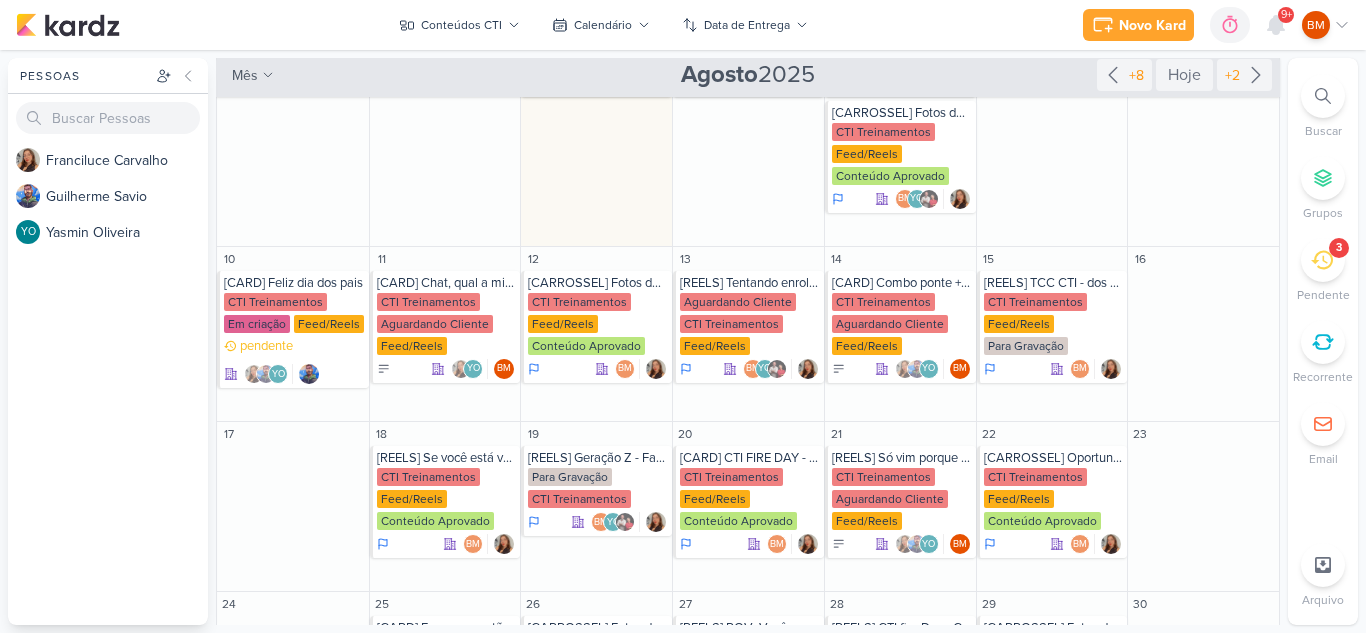 scroll, scrollTop: 569, scrollLeft: 0, axis: vertical 